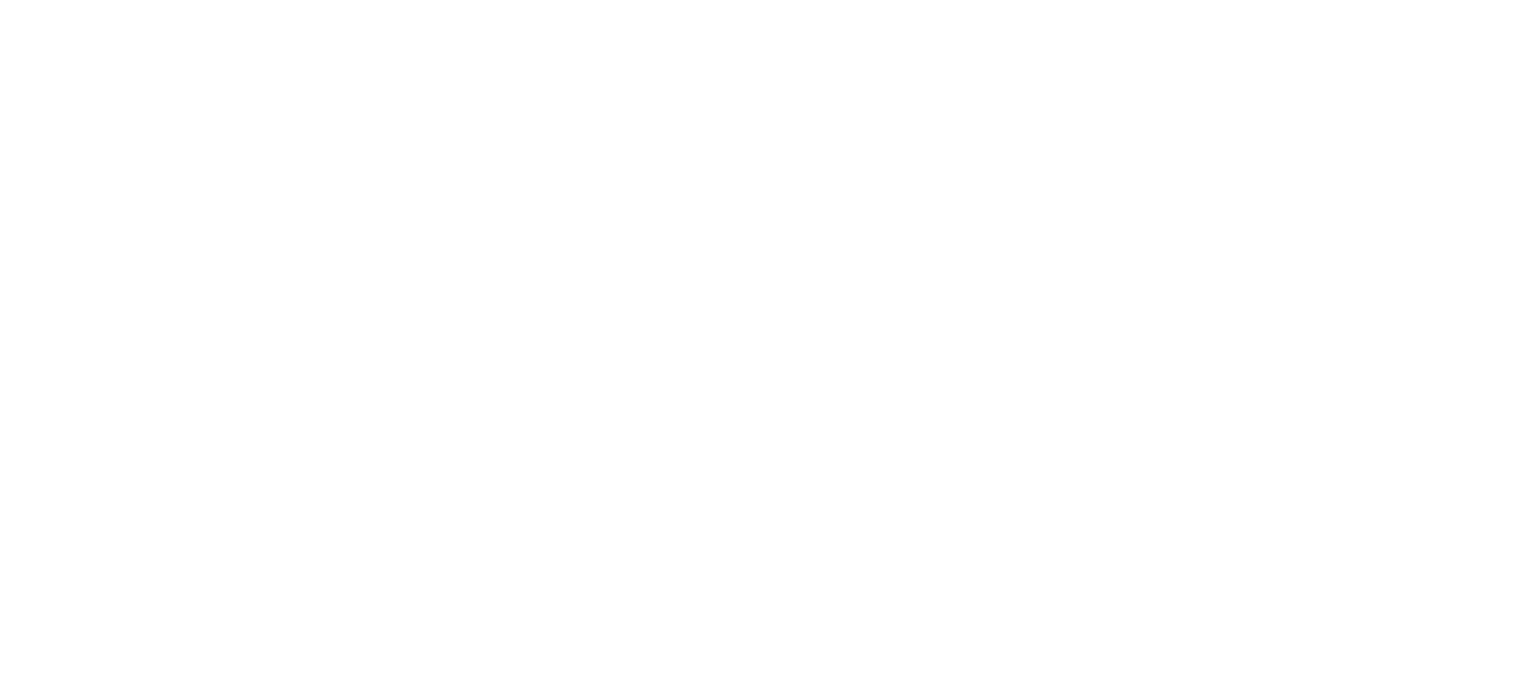 scroll, scrollTop: 0, scrollLeft: 0, axis: both 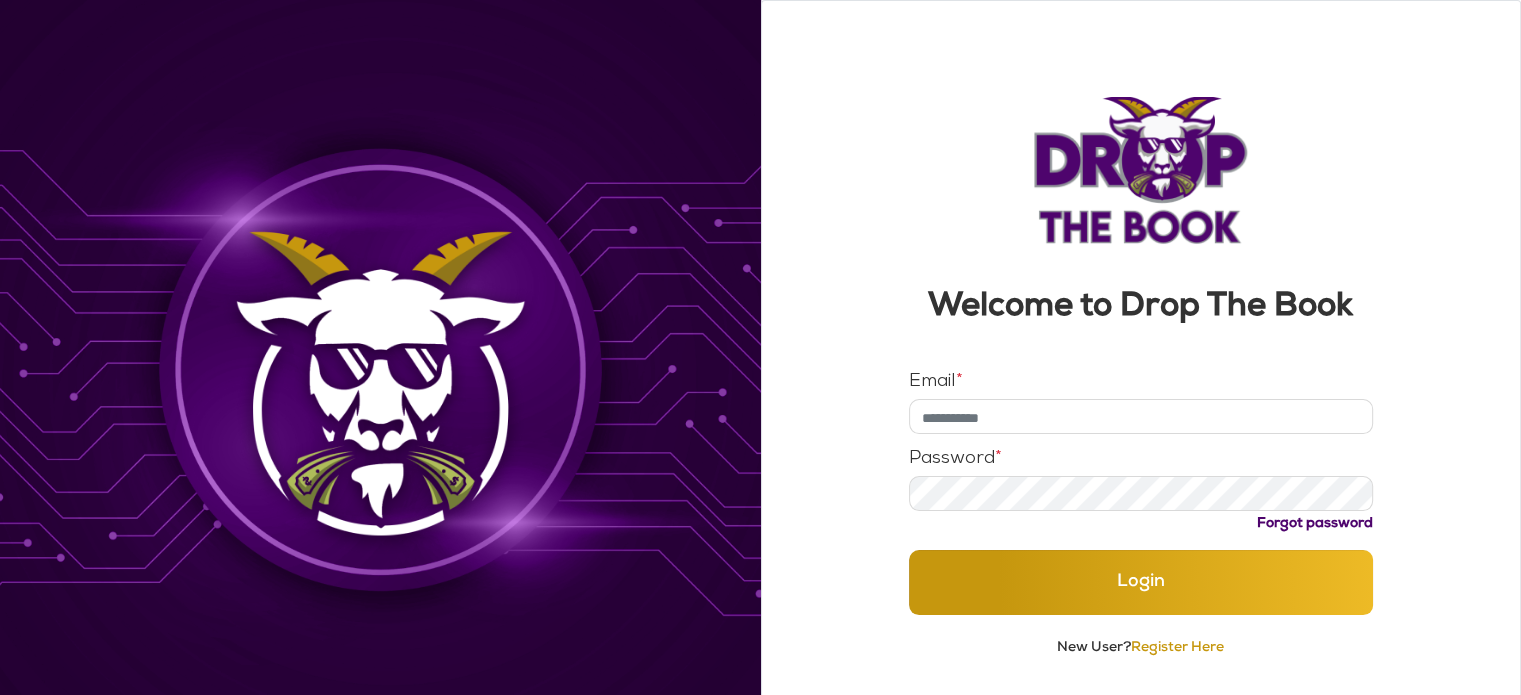 type on "**********" 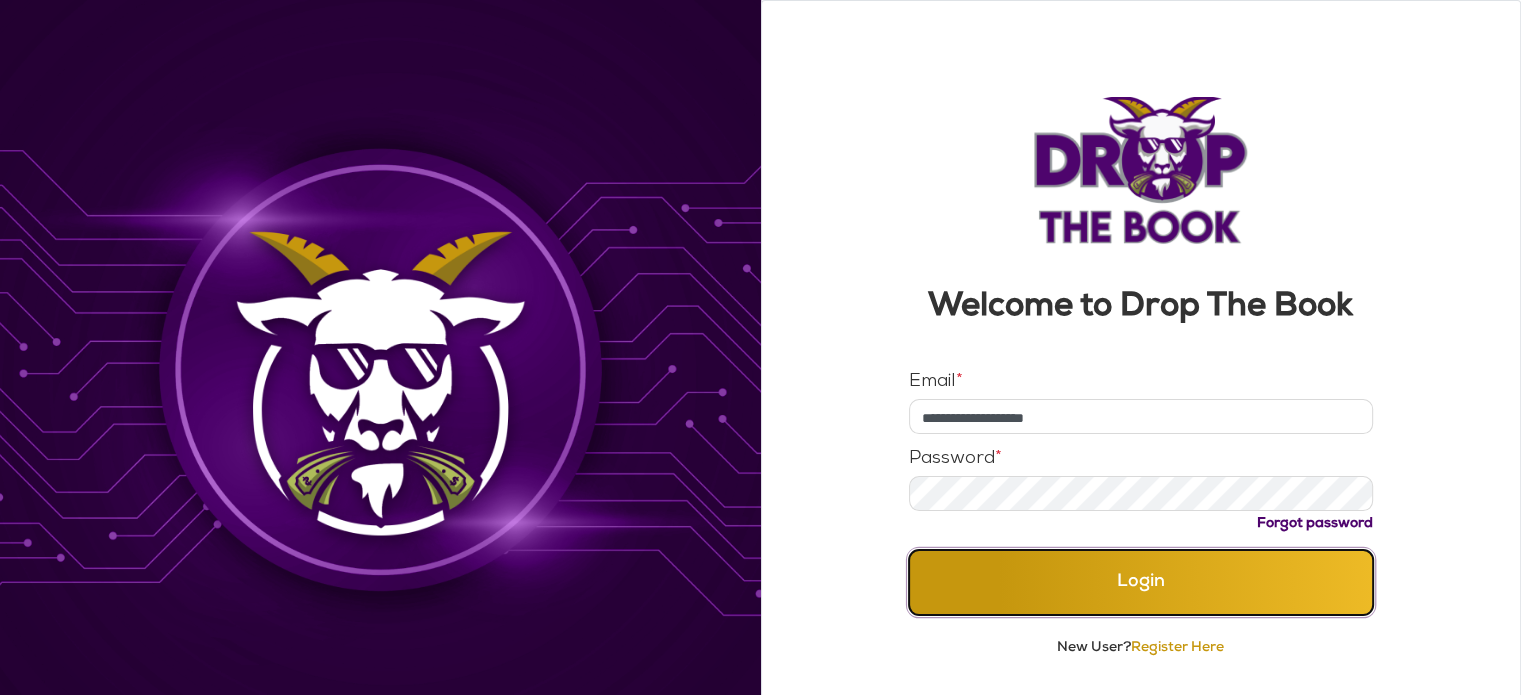 click on "Login" 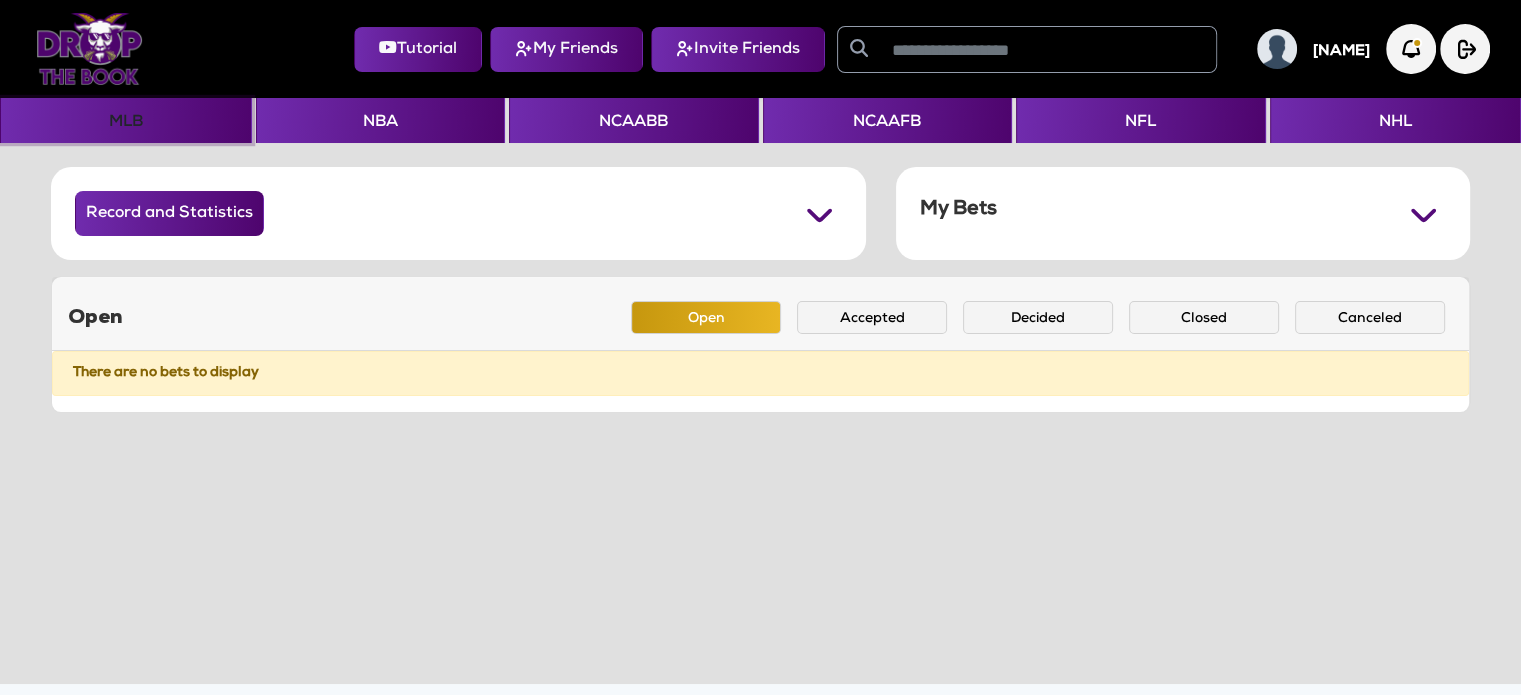 click on "MLB" 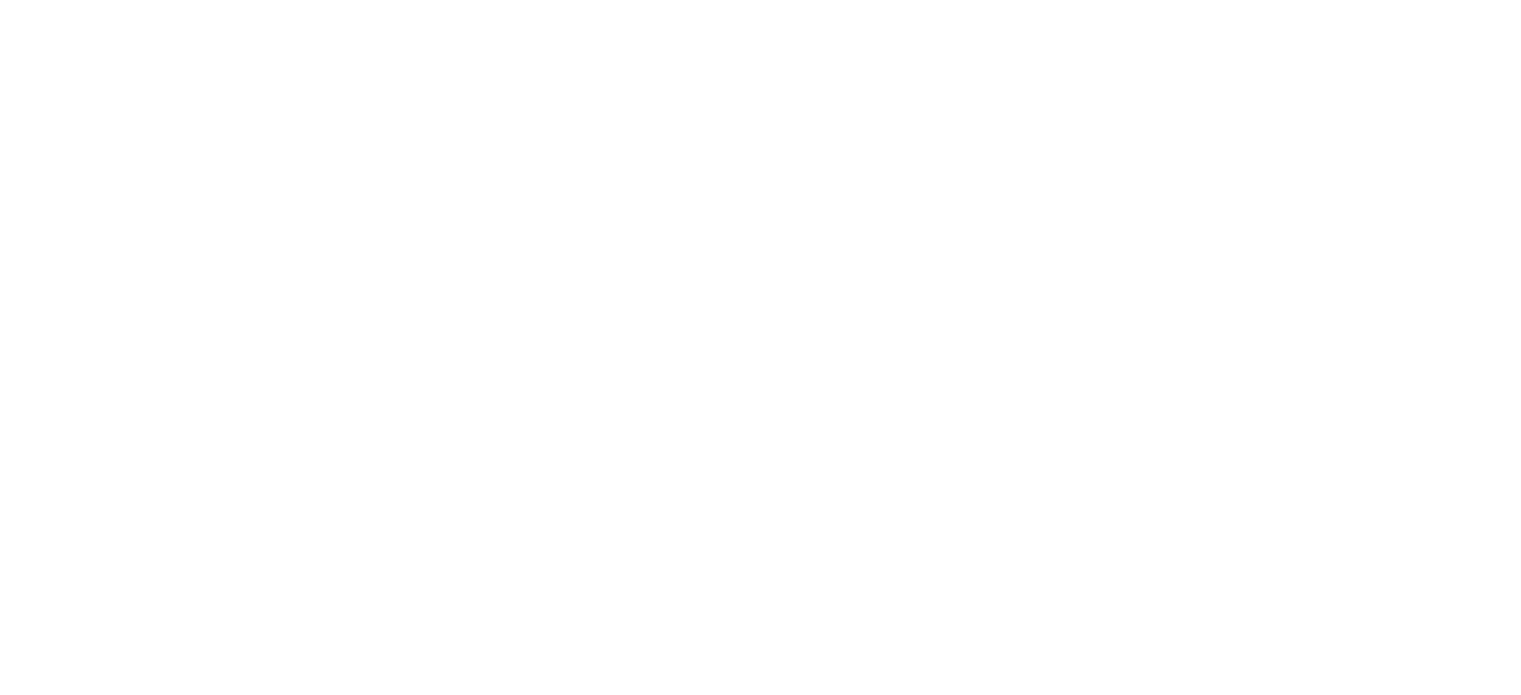 scroll, scrollTop: 0, scrollLeft: 0, axis: both 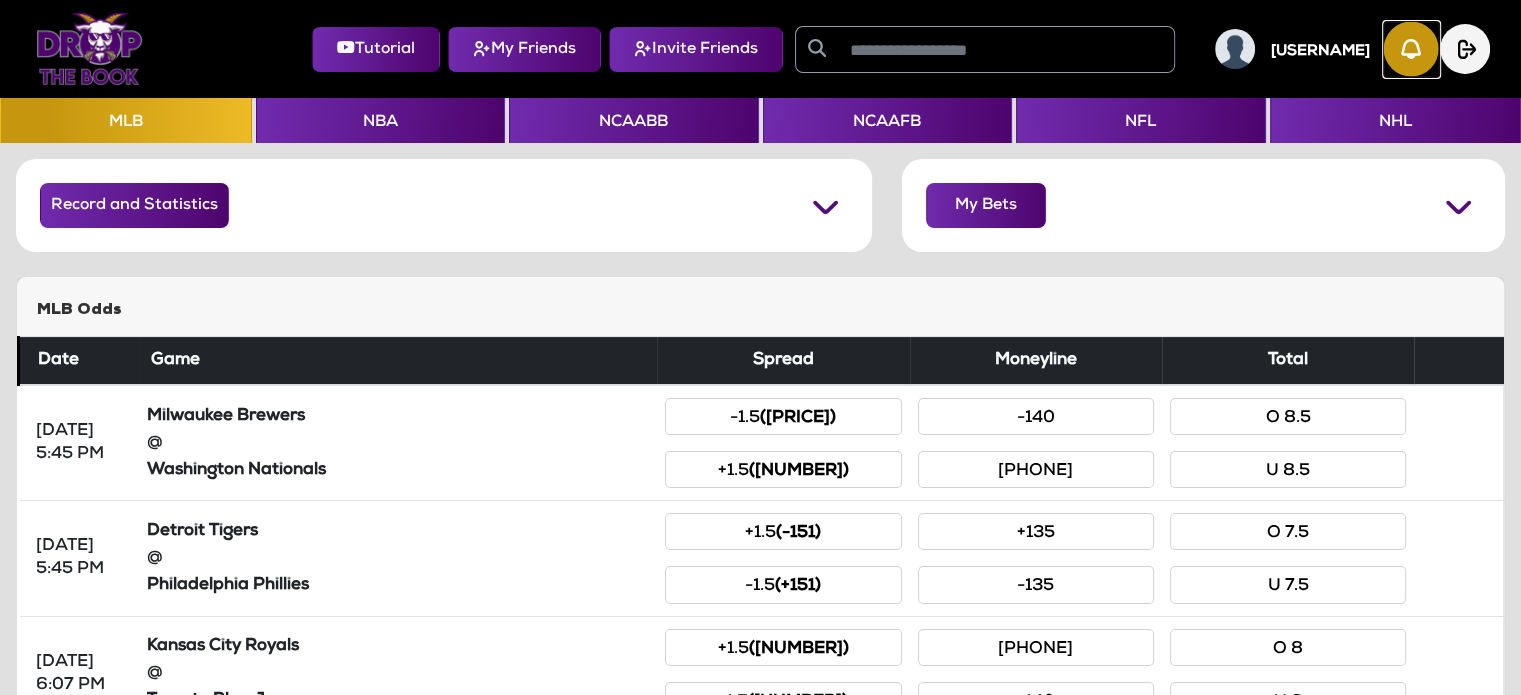 click 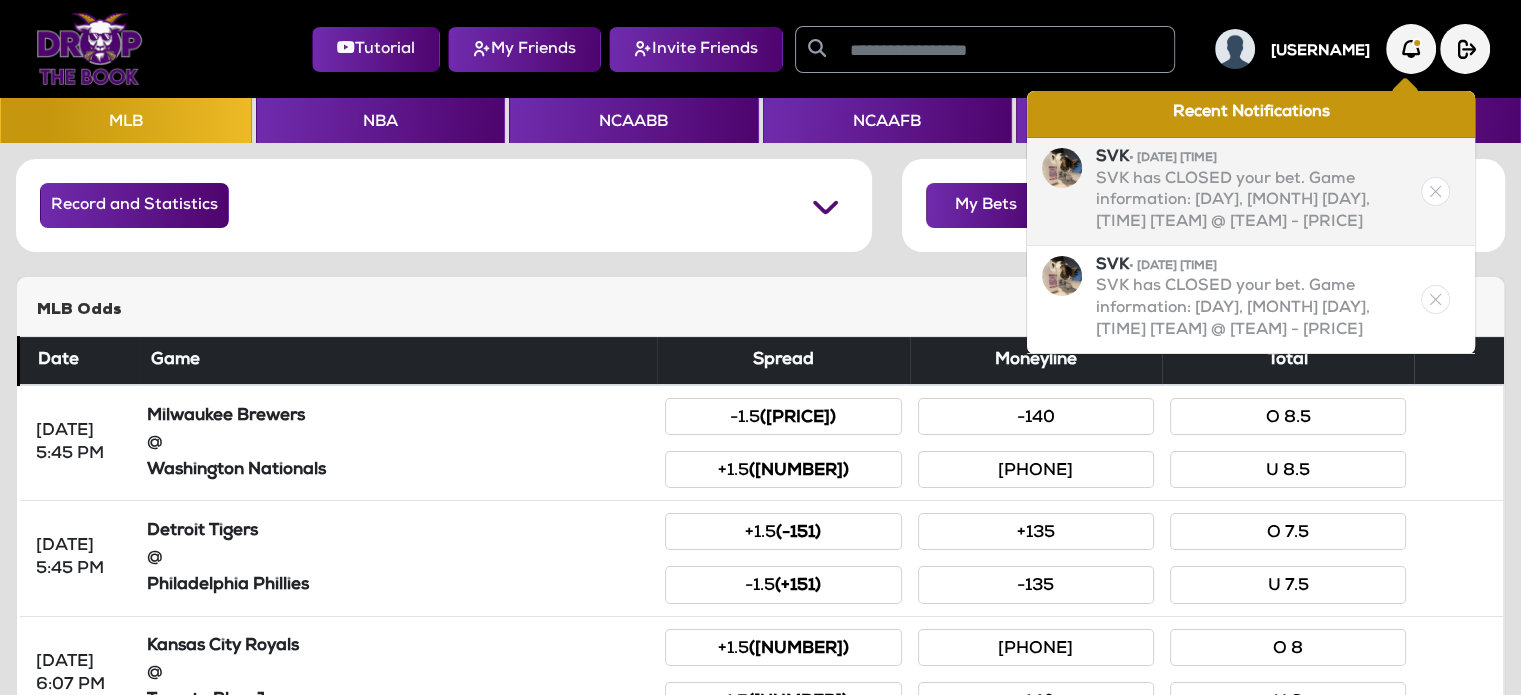 click 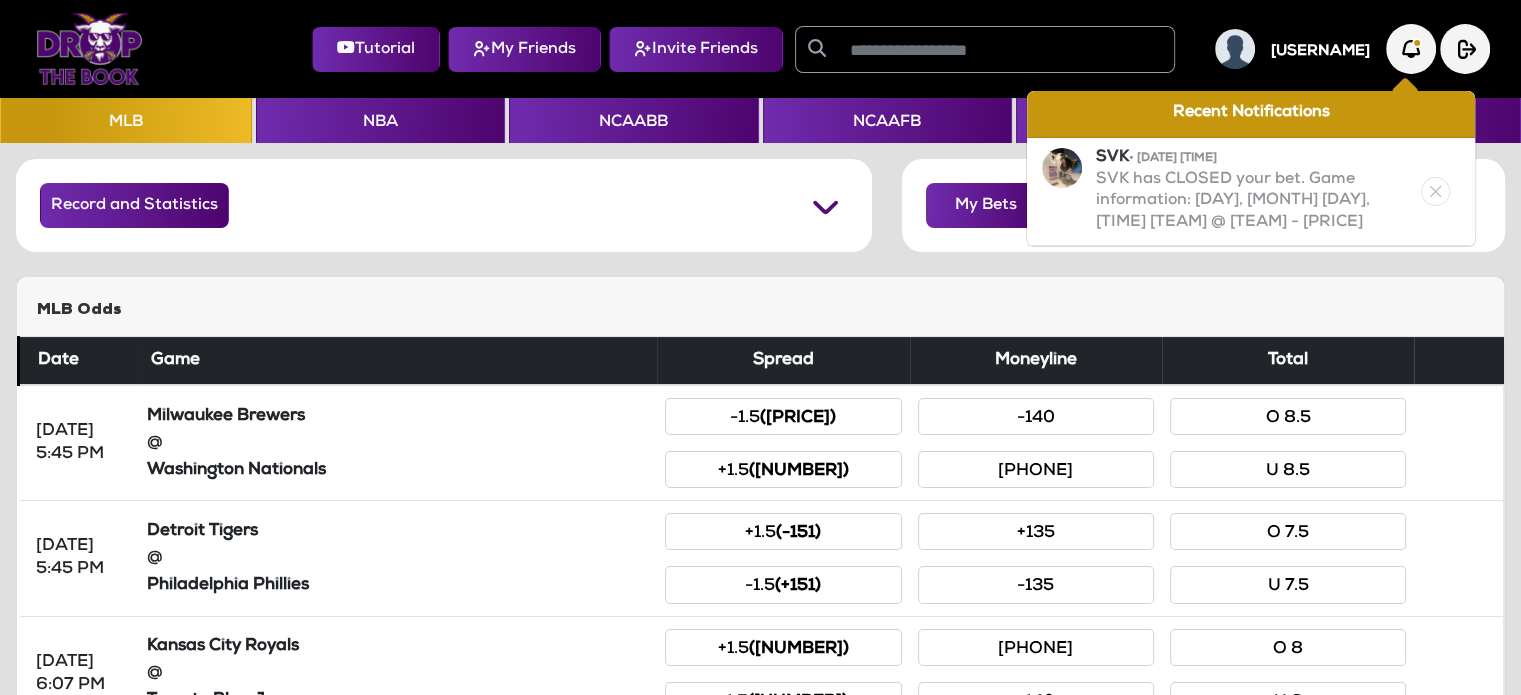 click 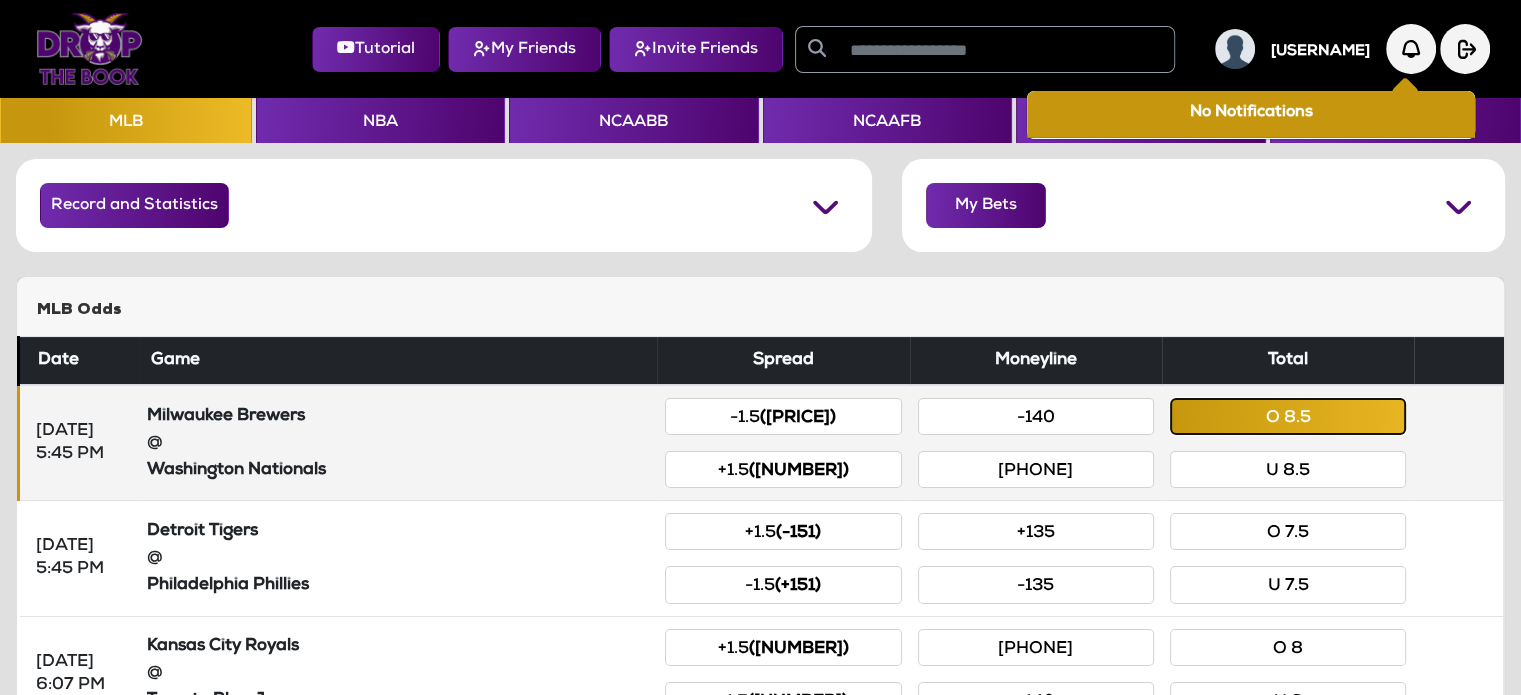 click on "O 8.5" 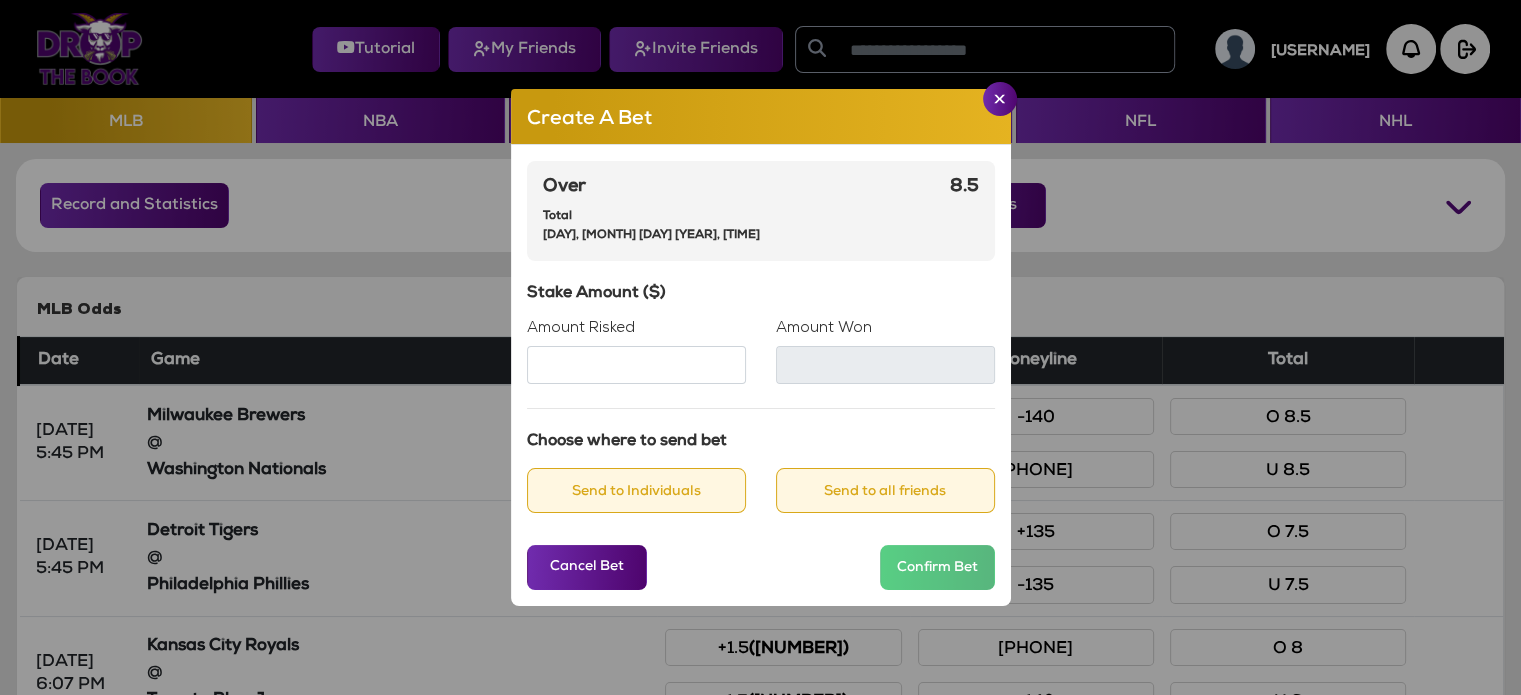 click on "Amount Risked" at bounding box center (636, 365) 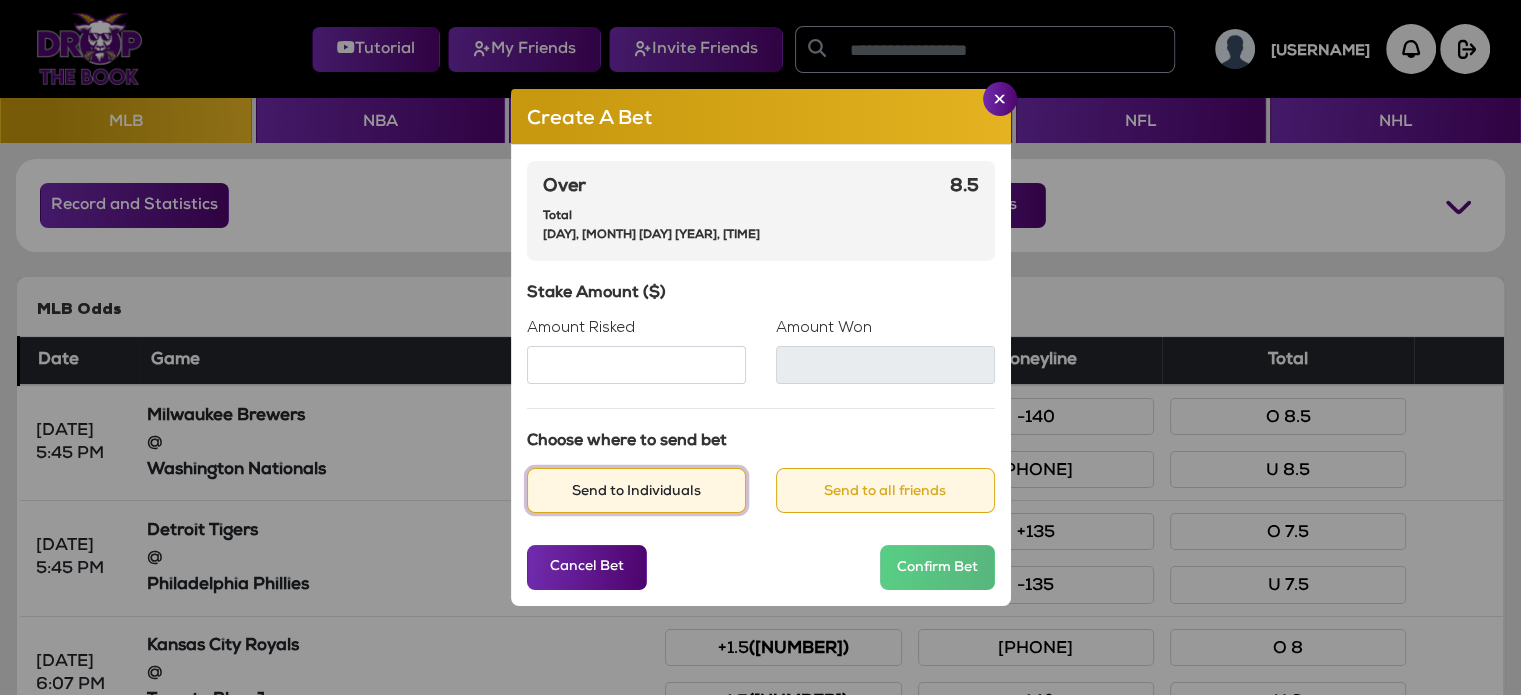 click on "Send to Individuals" 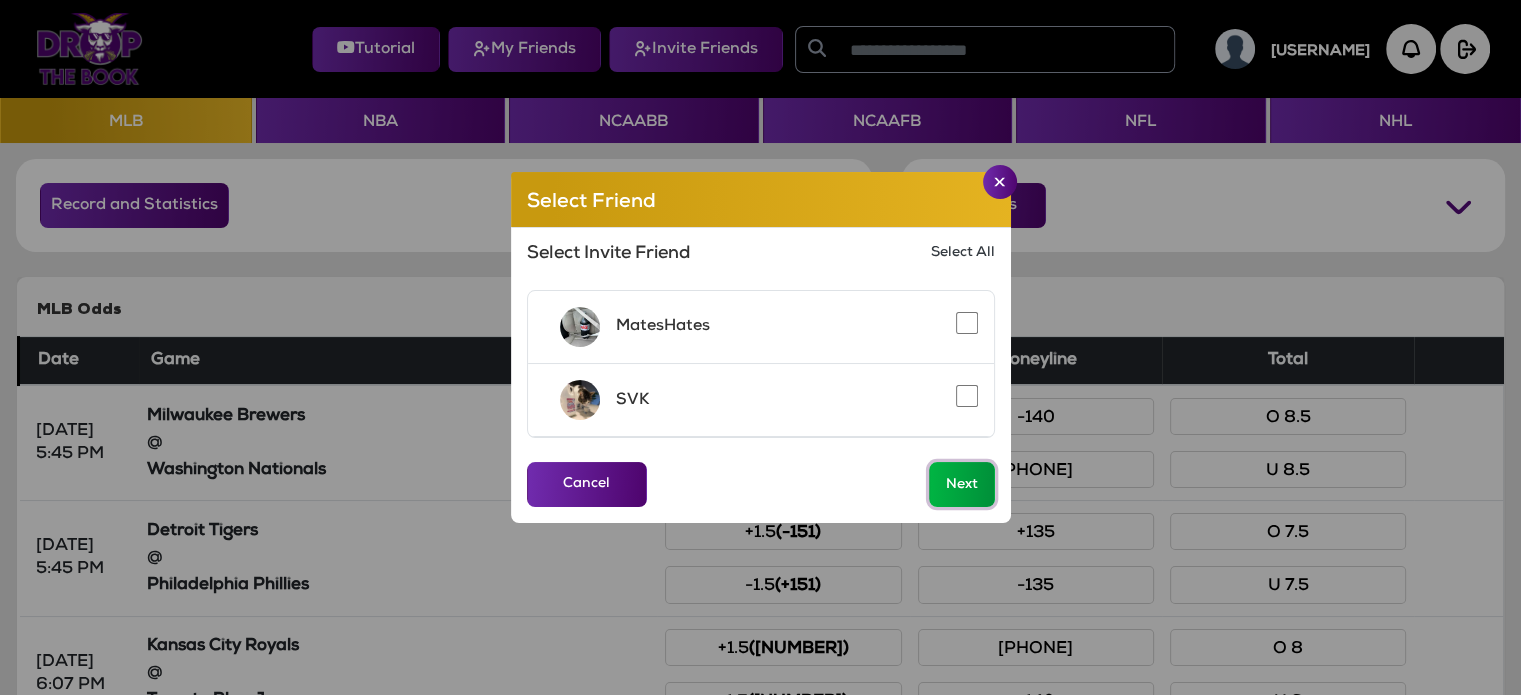 click on "Next" 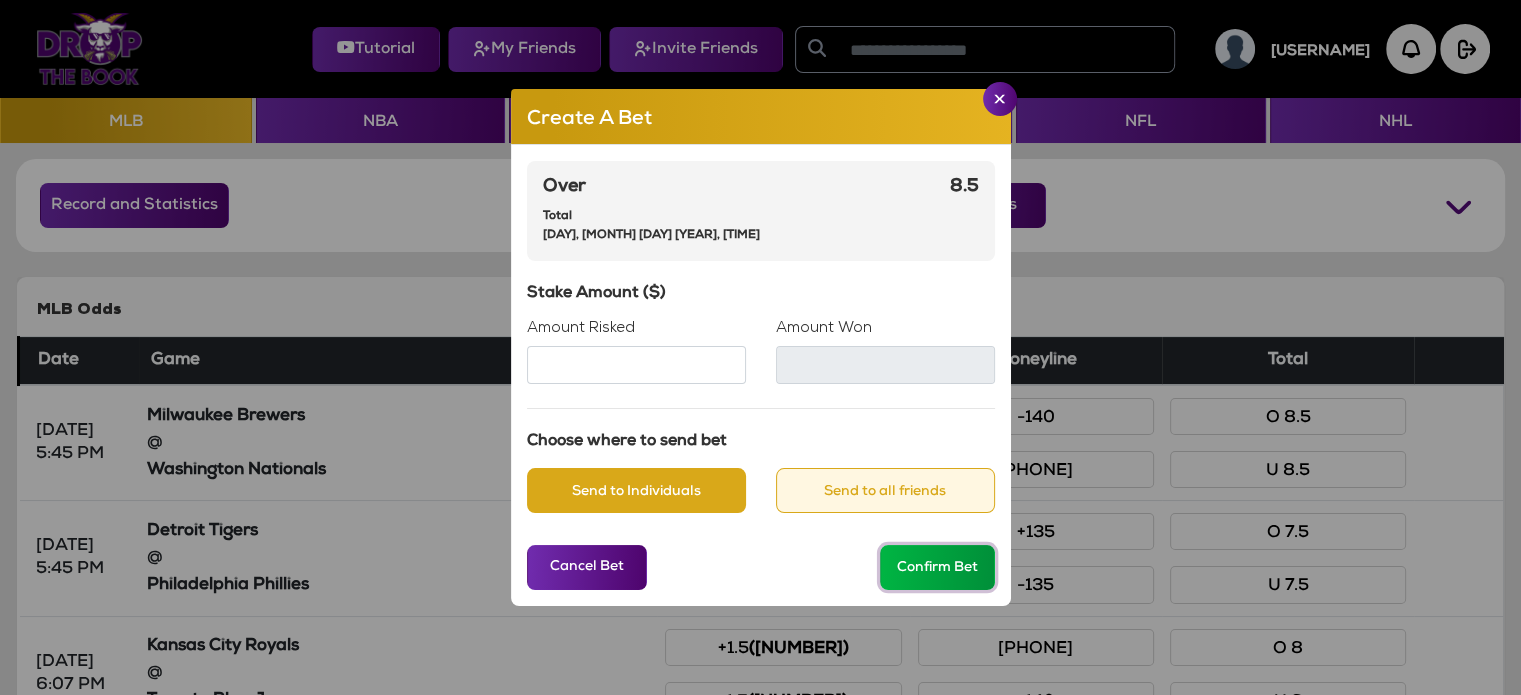 click on "Confirm Bet" 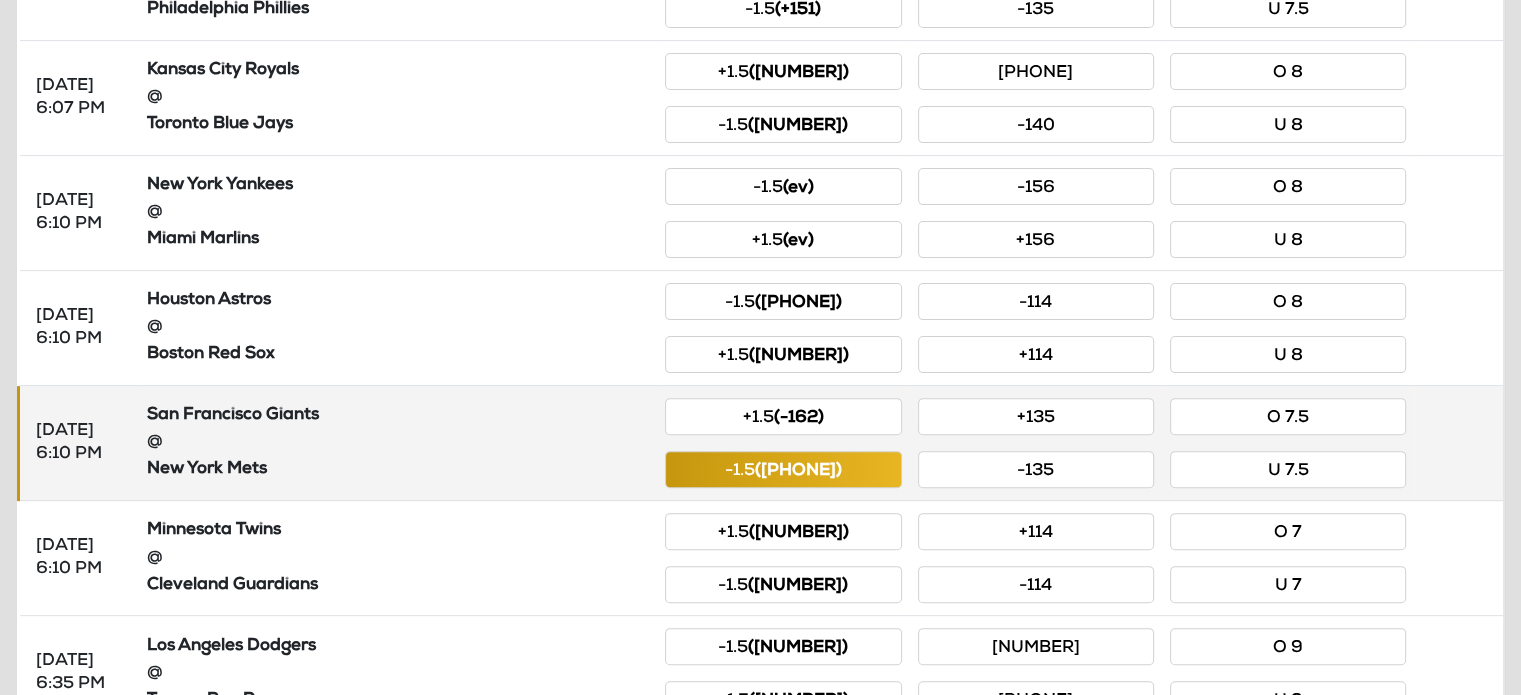 scroll, scrollTop: 618, scrollLeft: 0, axis: vertical 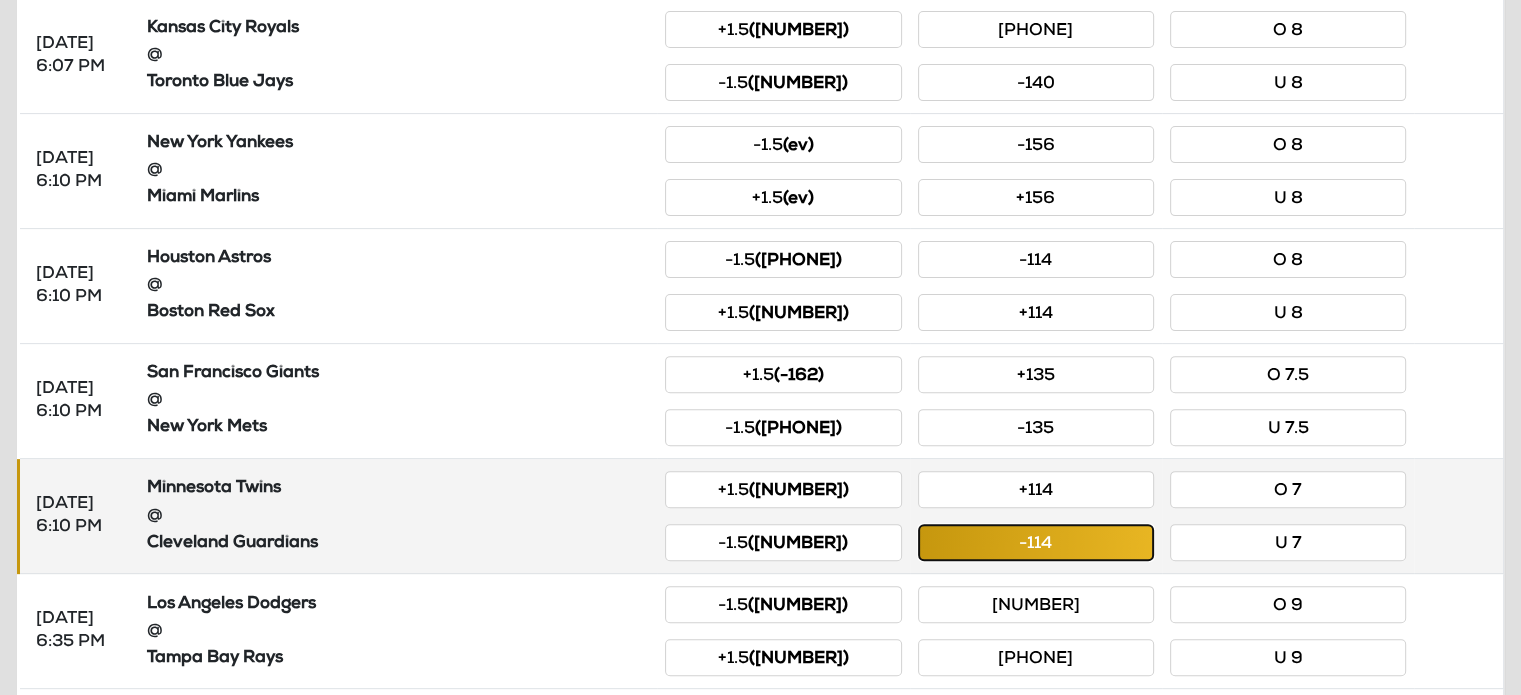 click on "-114" 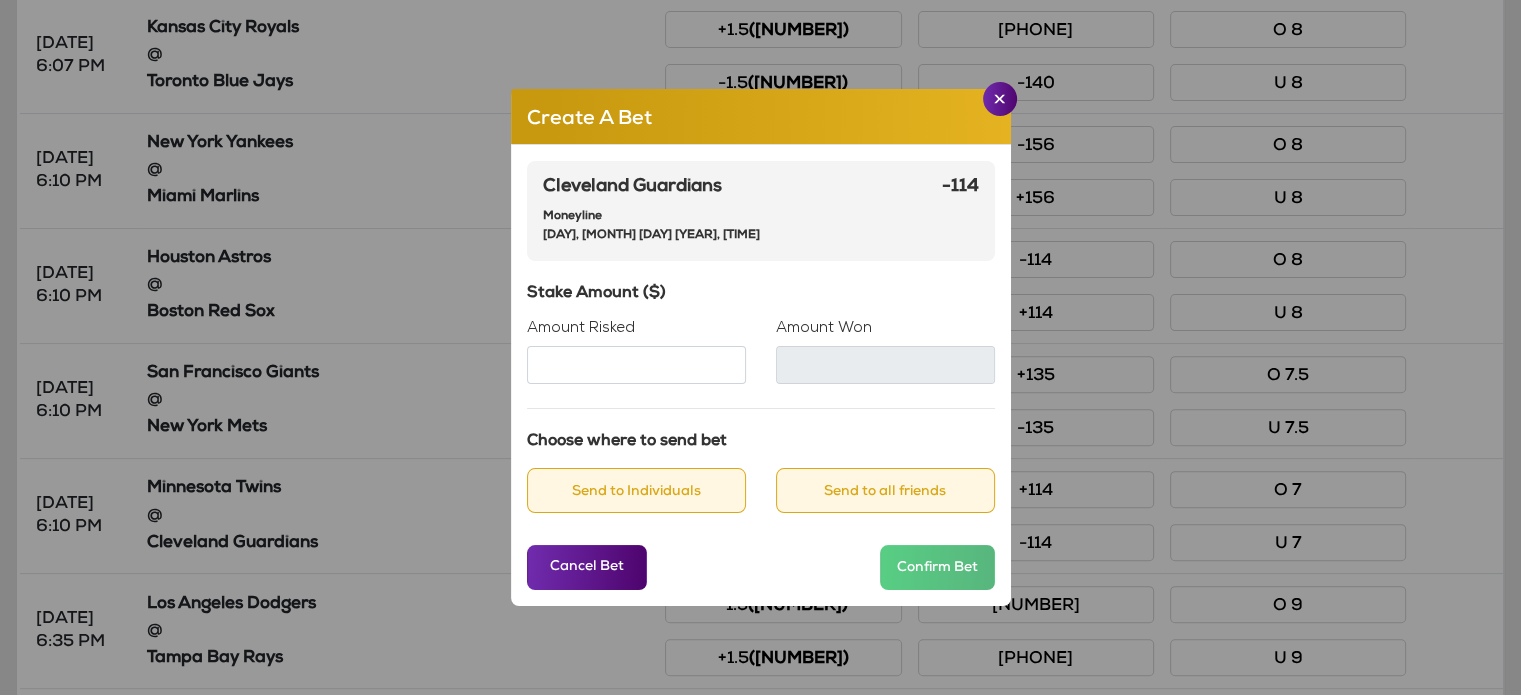 click on "Amount Risked" at bounding box center (636, 365) 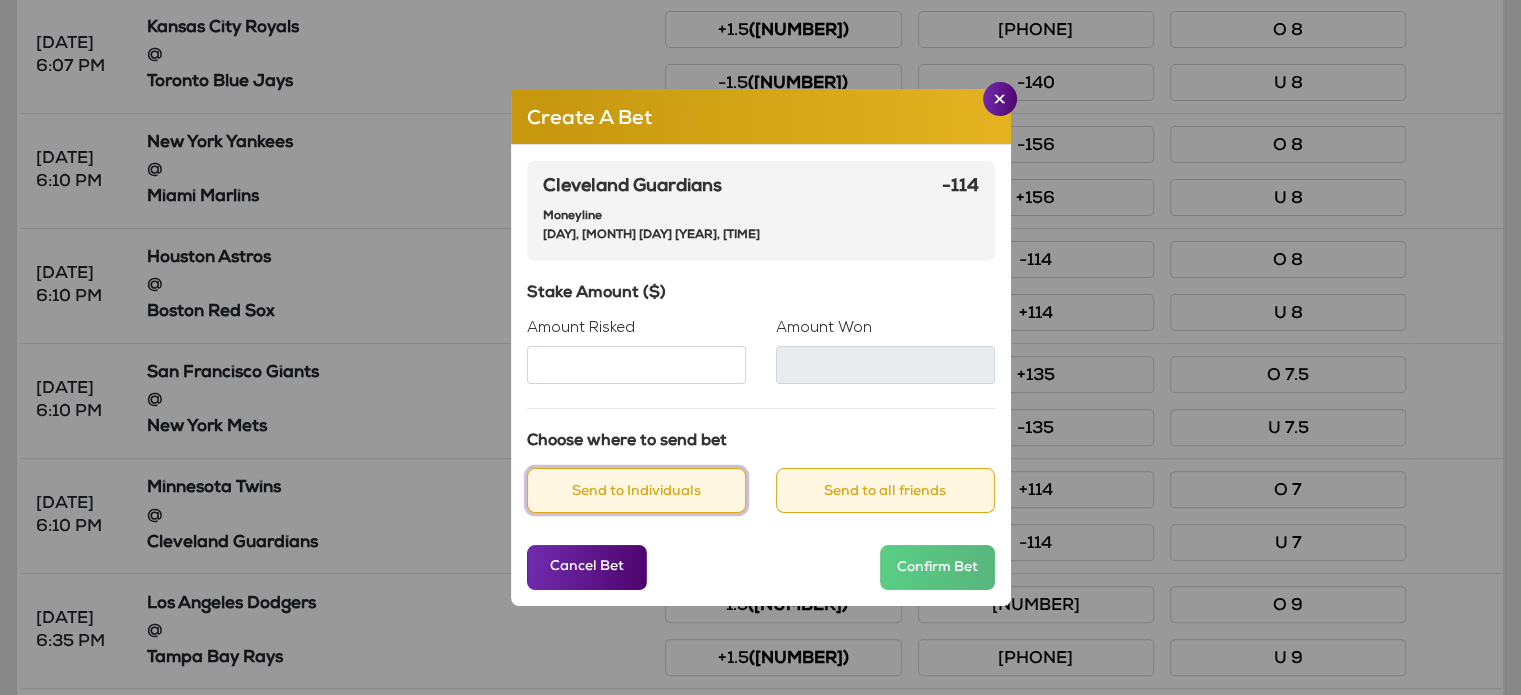 type on "***" 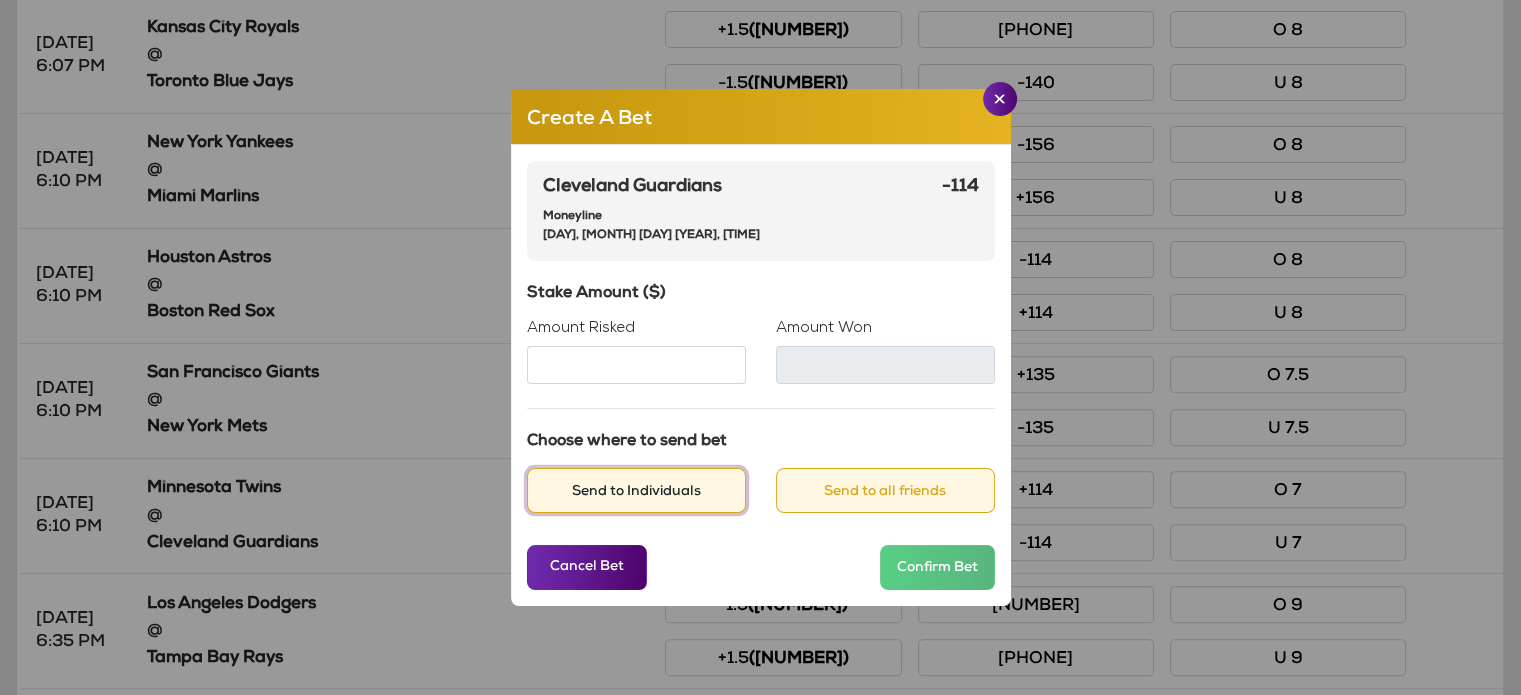 click on "Send to Individuals" 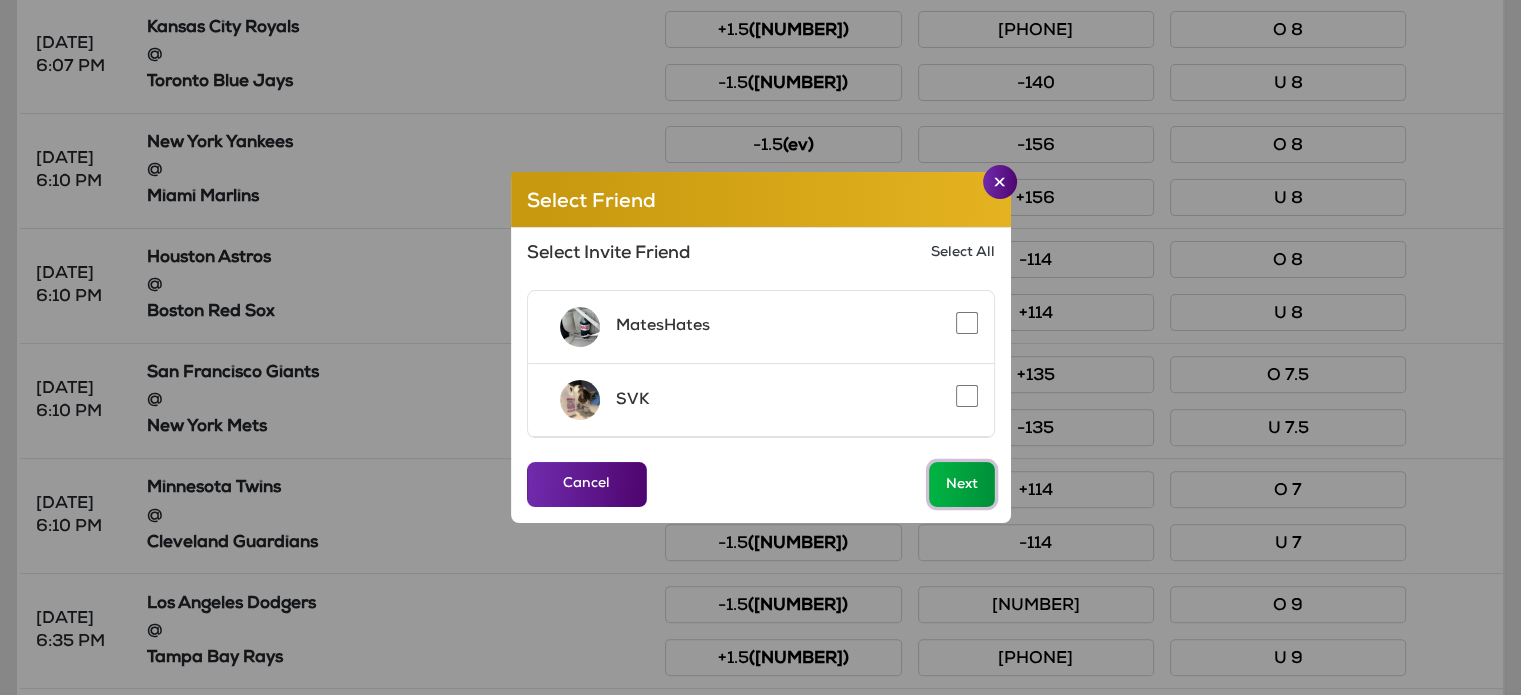 click on "Next" 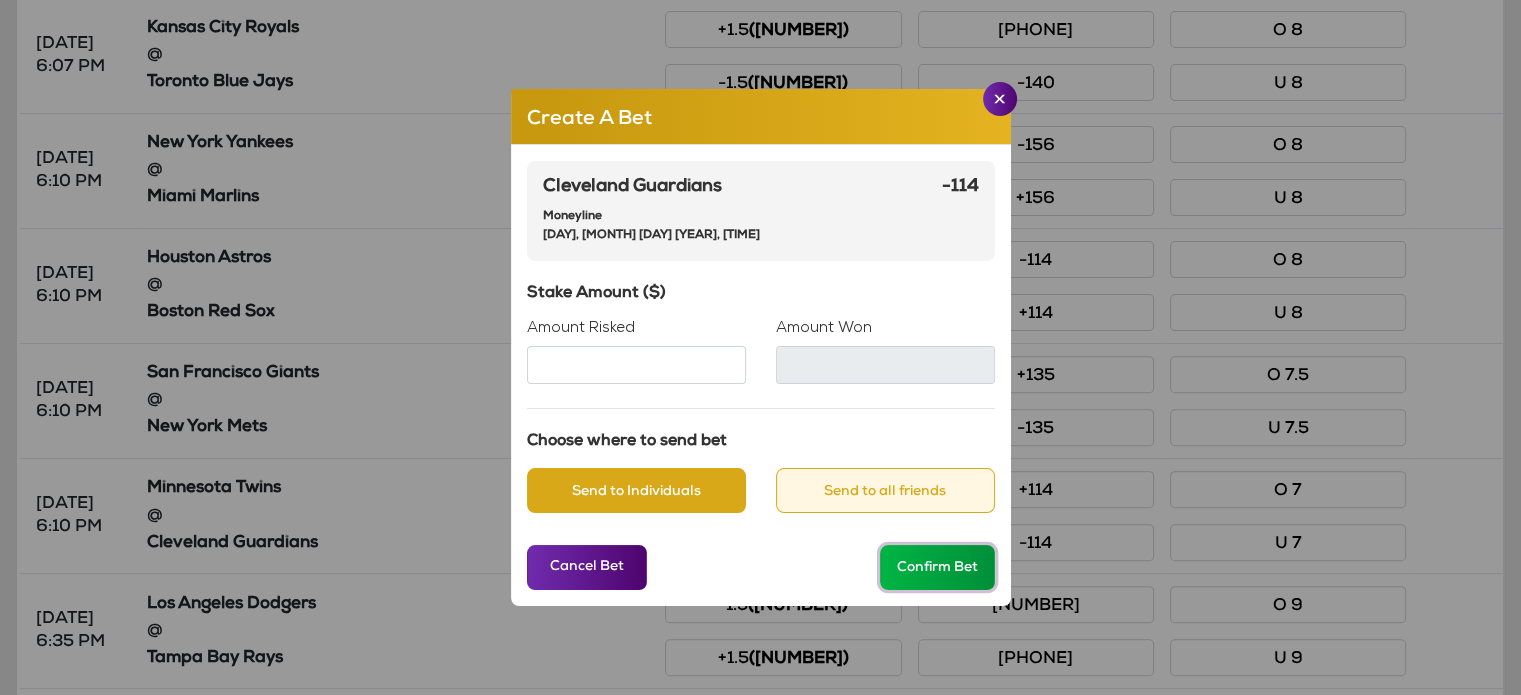 click on "Confirm Bet" 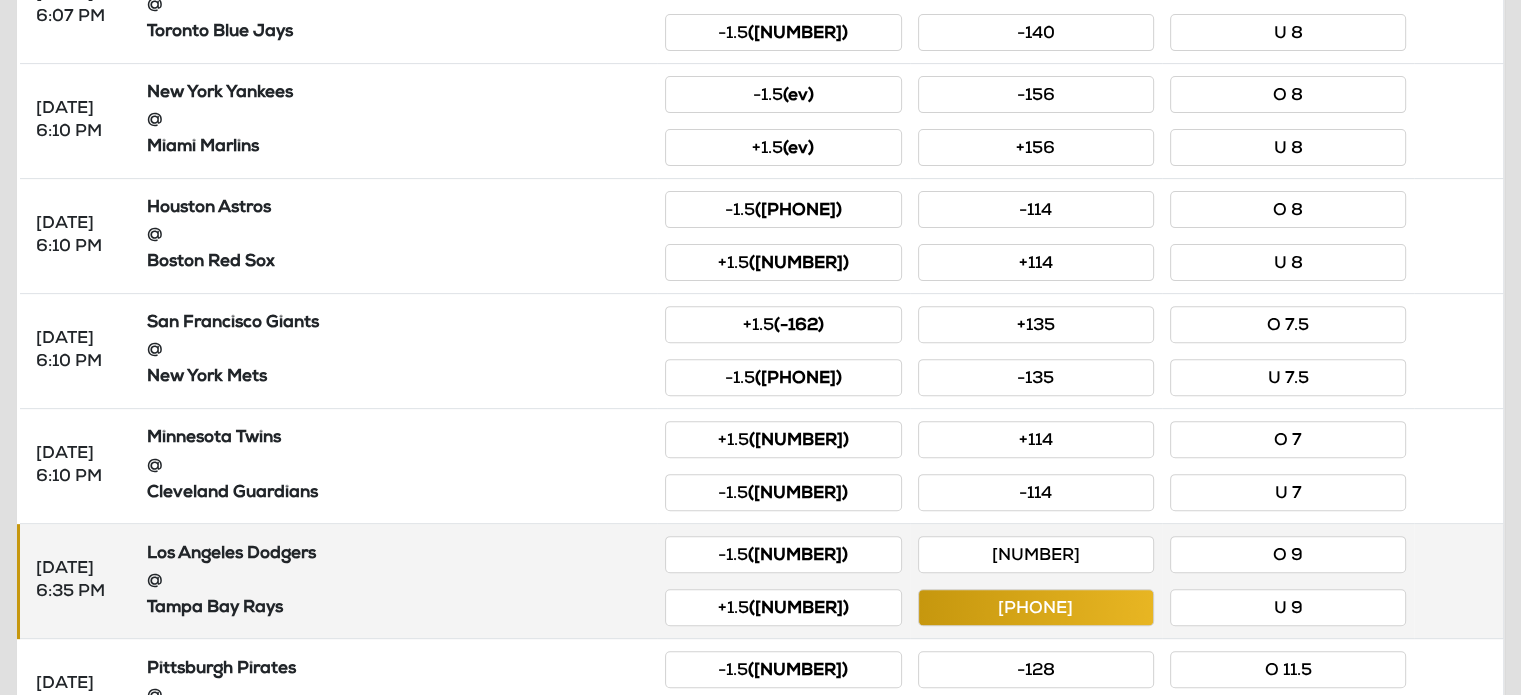 scroll, scrollTop: 679, scrollLeft: 0, axis: vertical 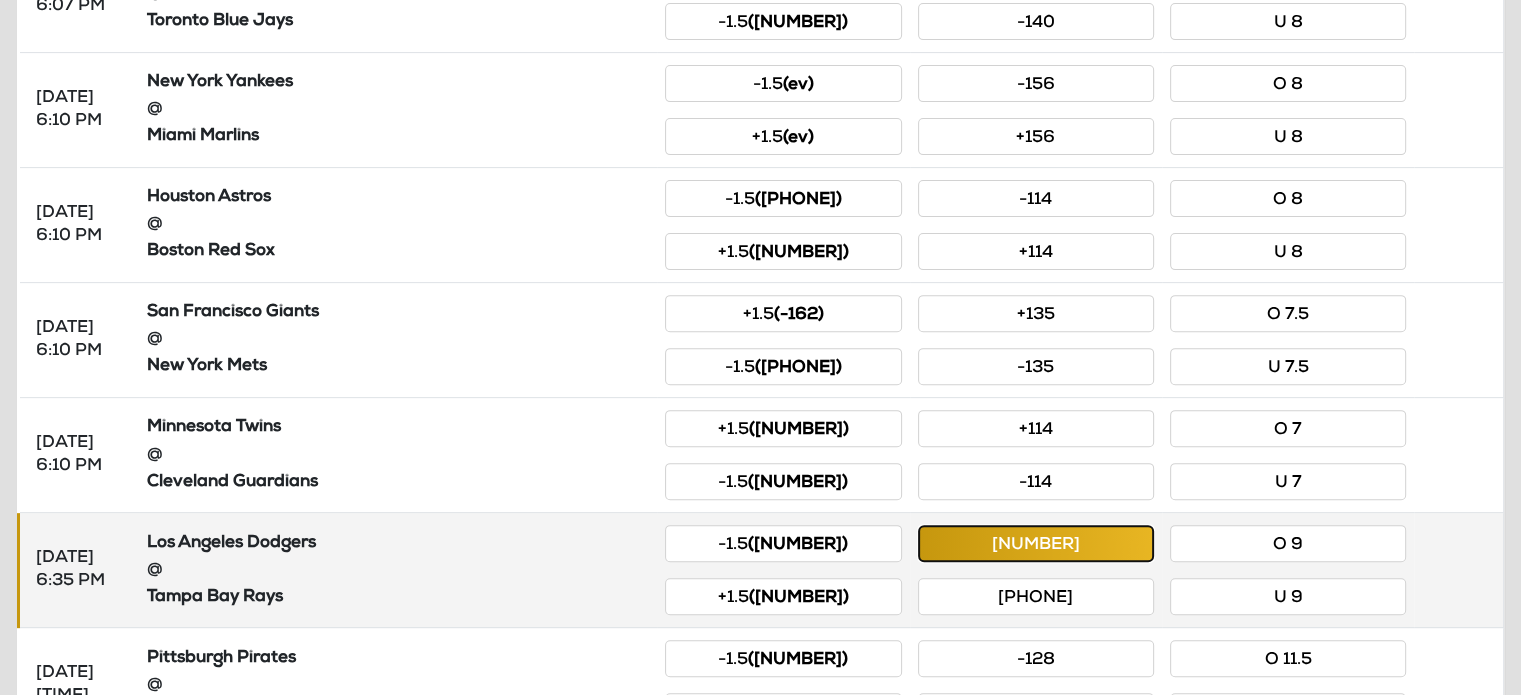 click on "[NUMBER]" 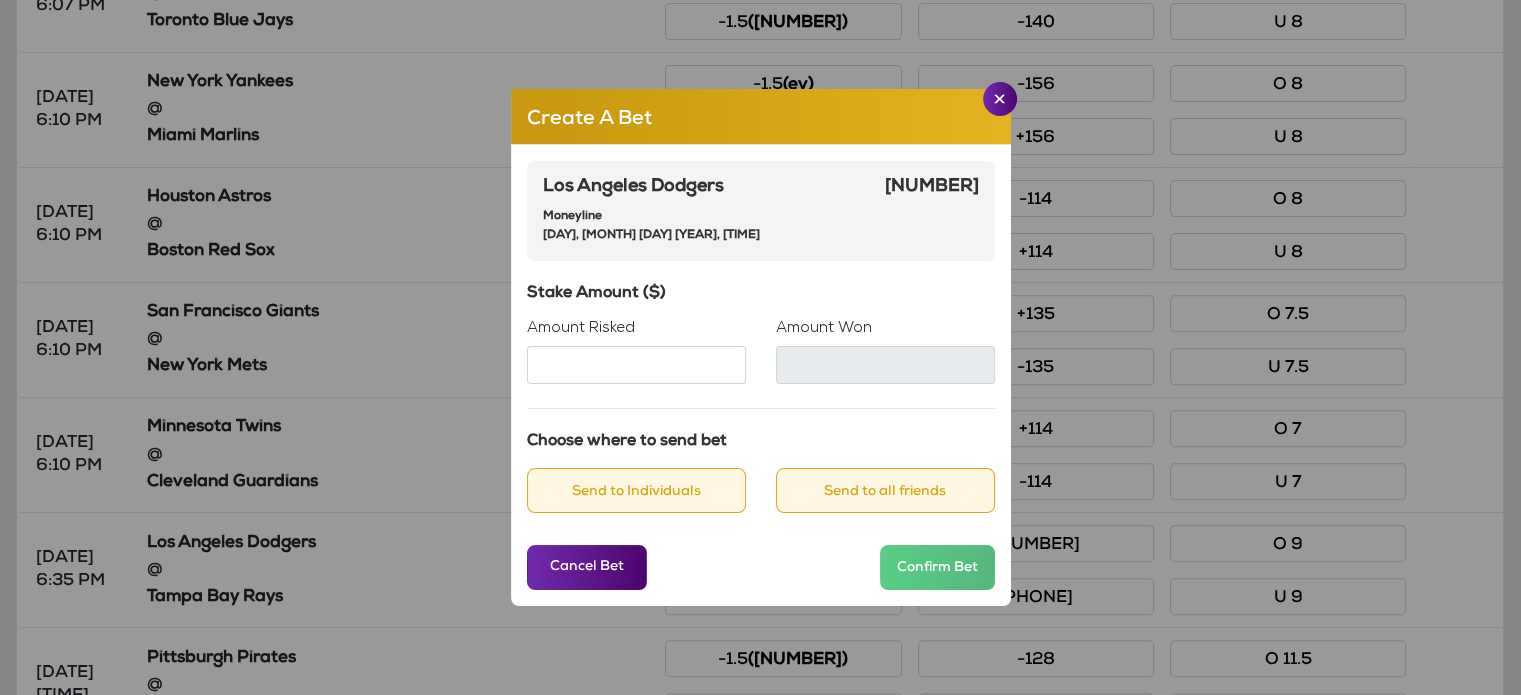 click on "Amount Risked" at bounding box center (636, 365) 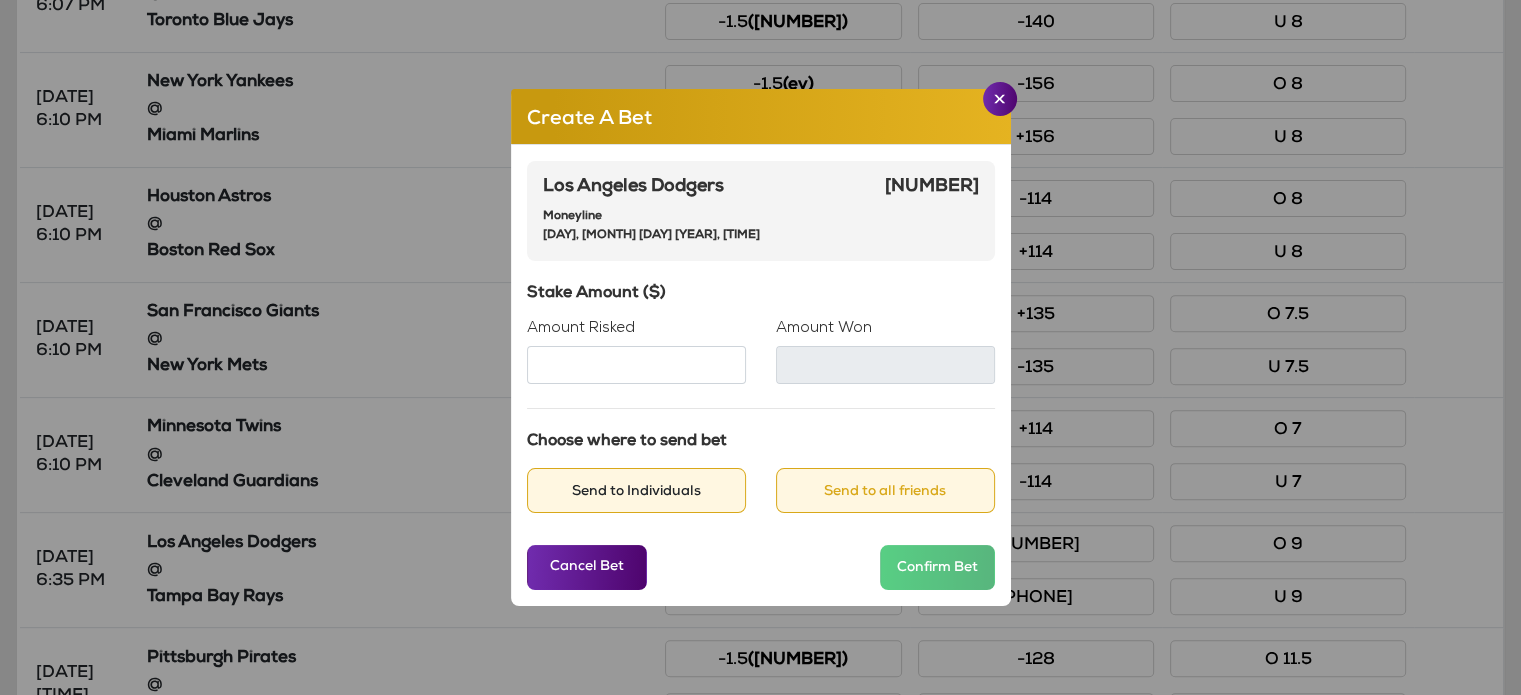 type on "***" 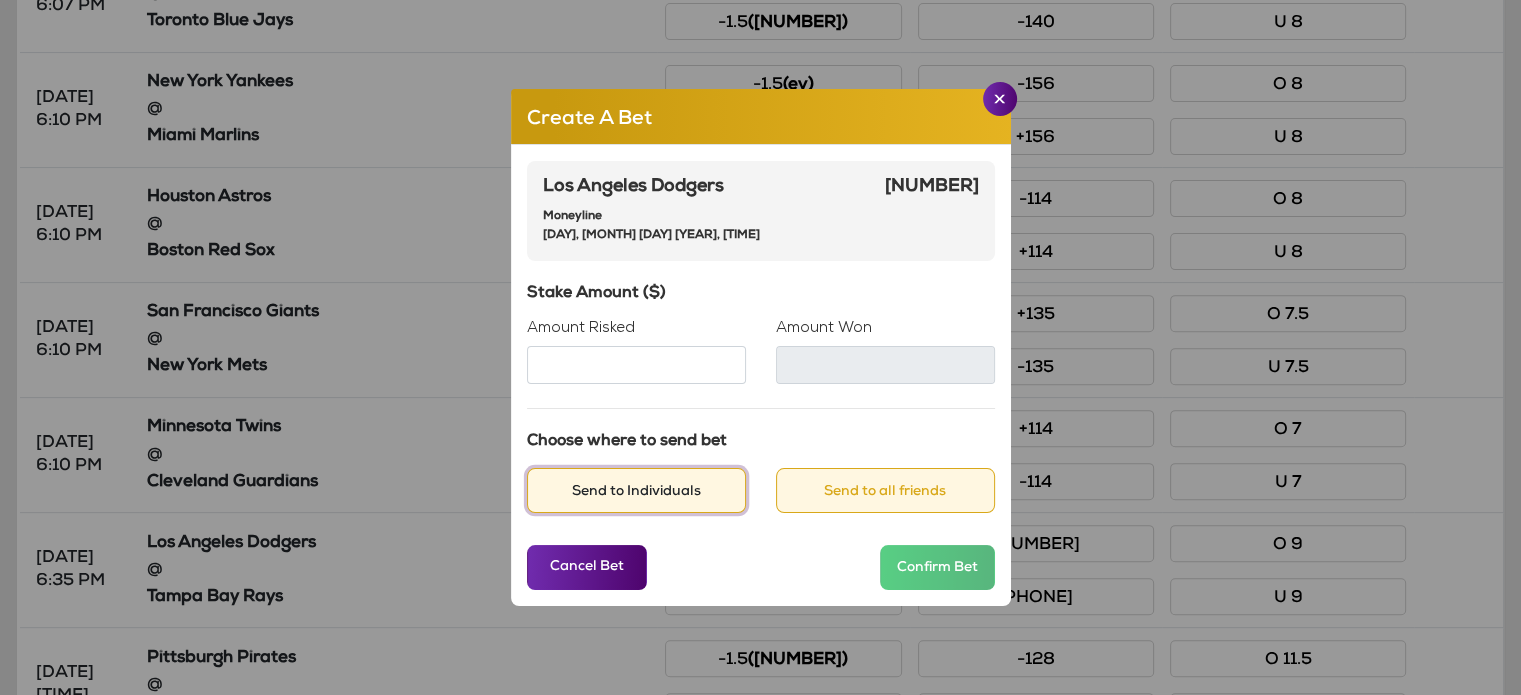 type on "***" 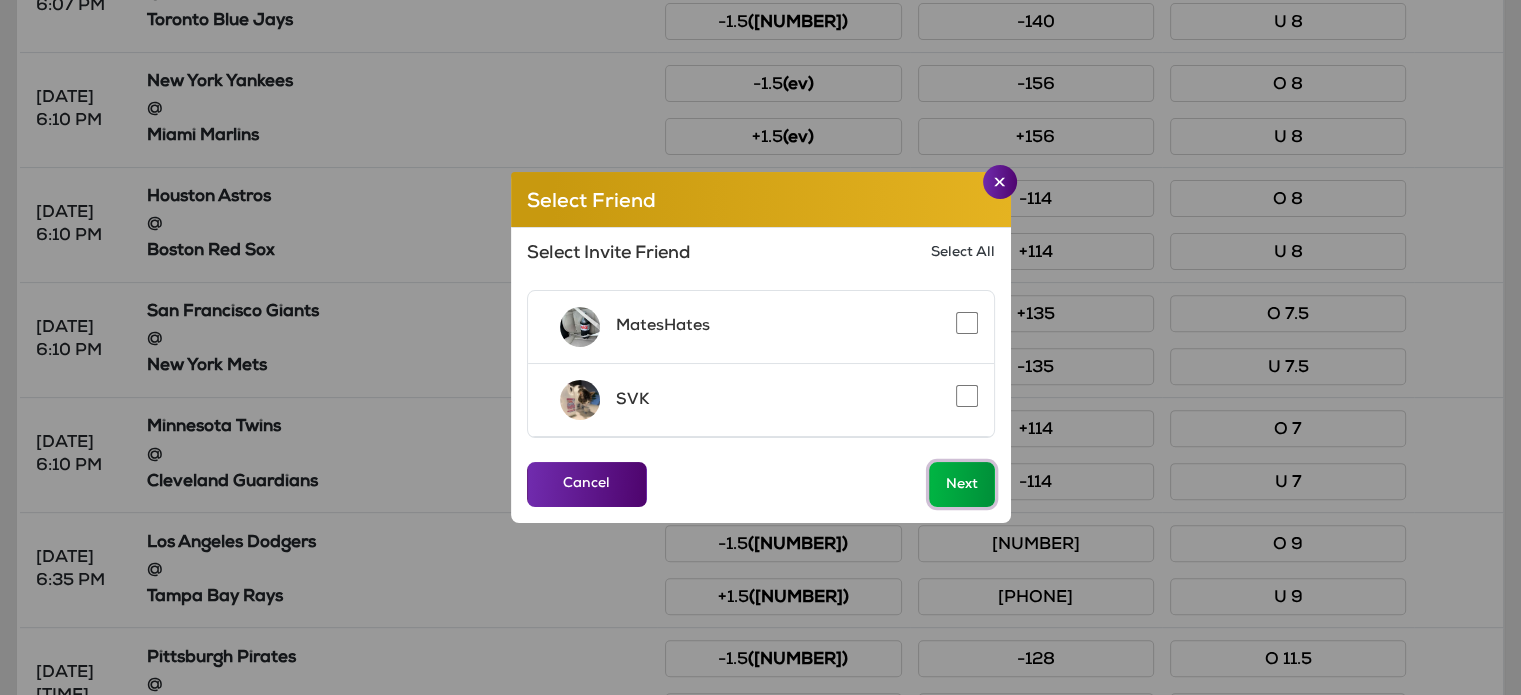 click on "Next" 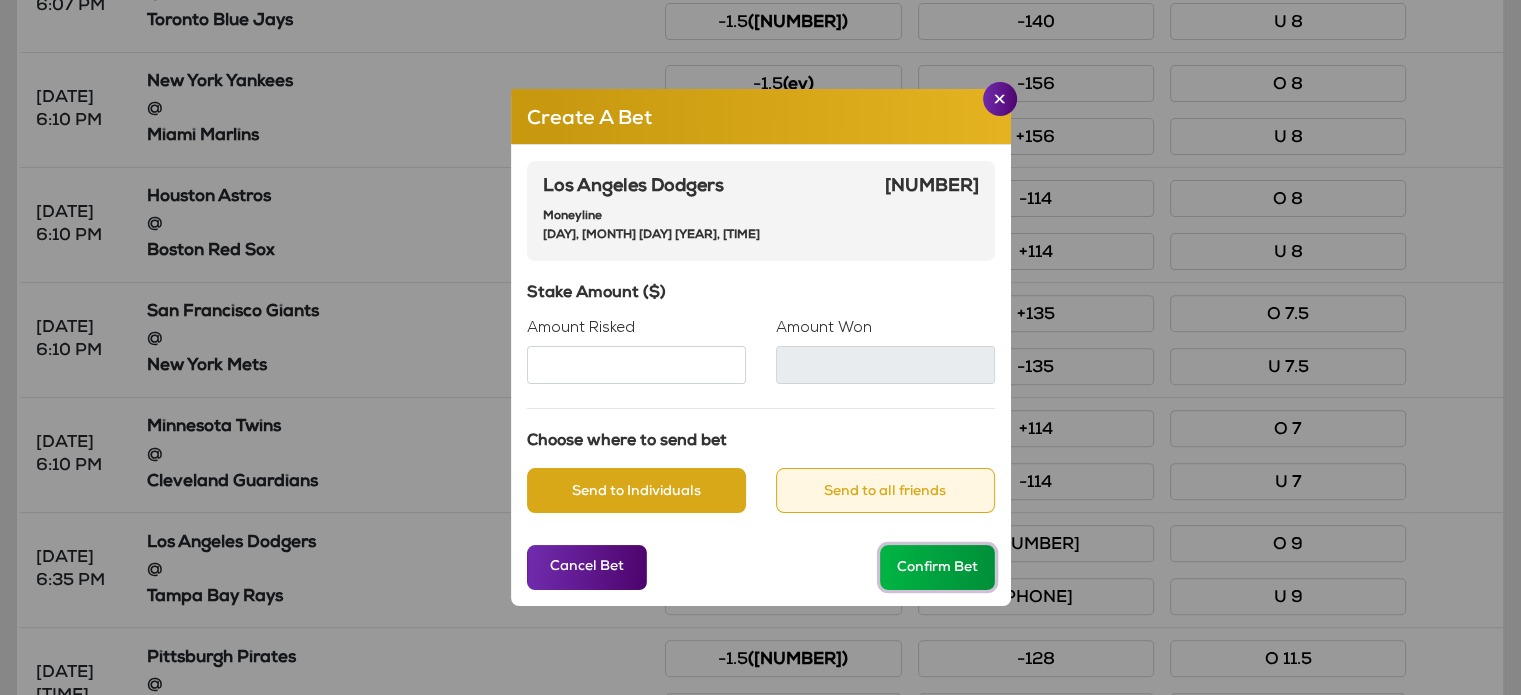 click on "Confirm Bet" 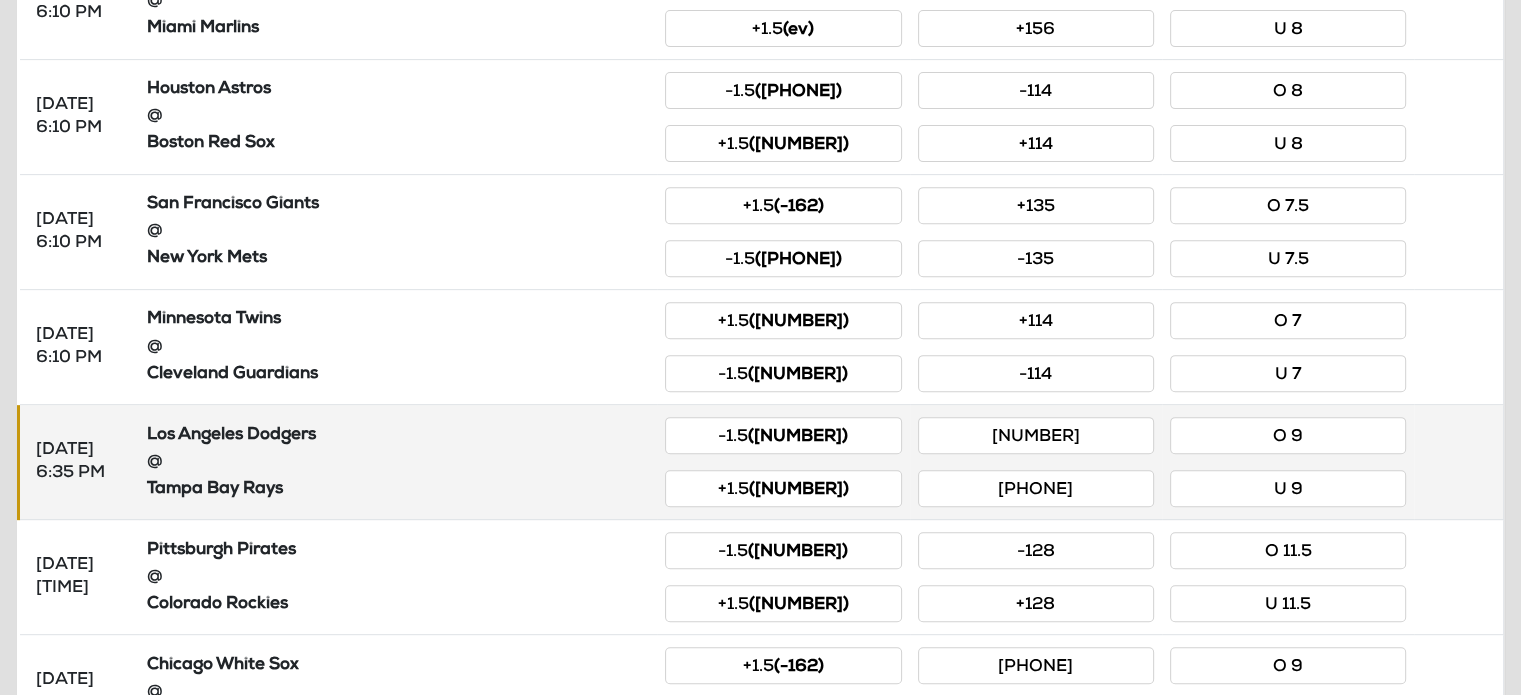 scroll, scrollTop: 795, scrollLeft: 0, axis: vertical 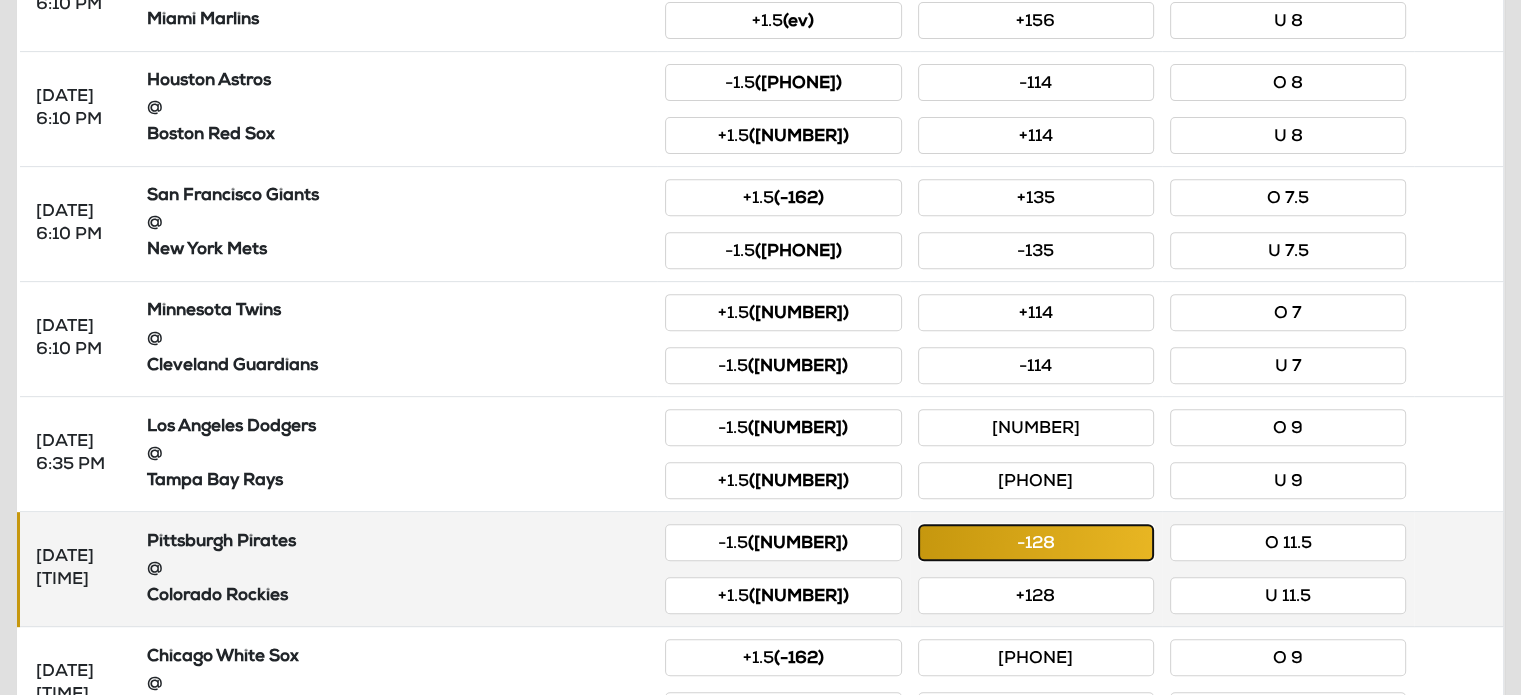 click on "-128" 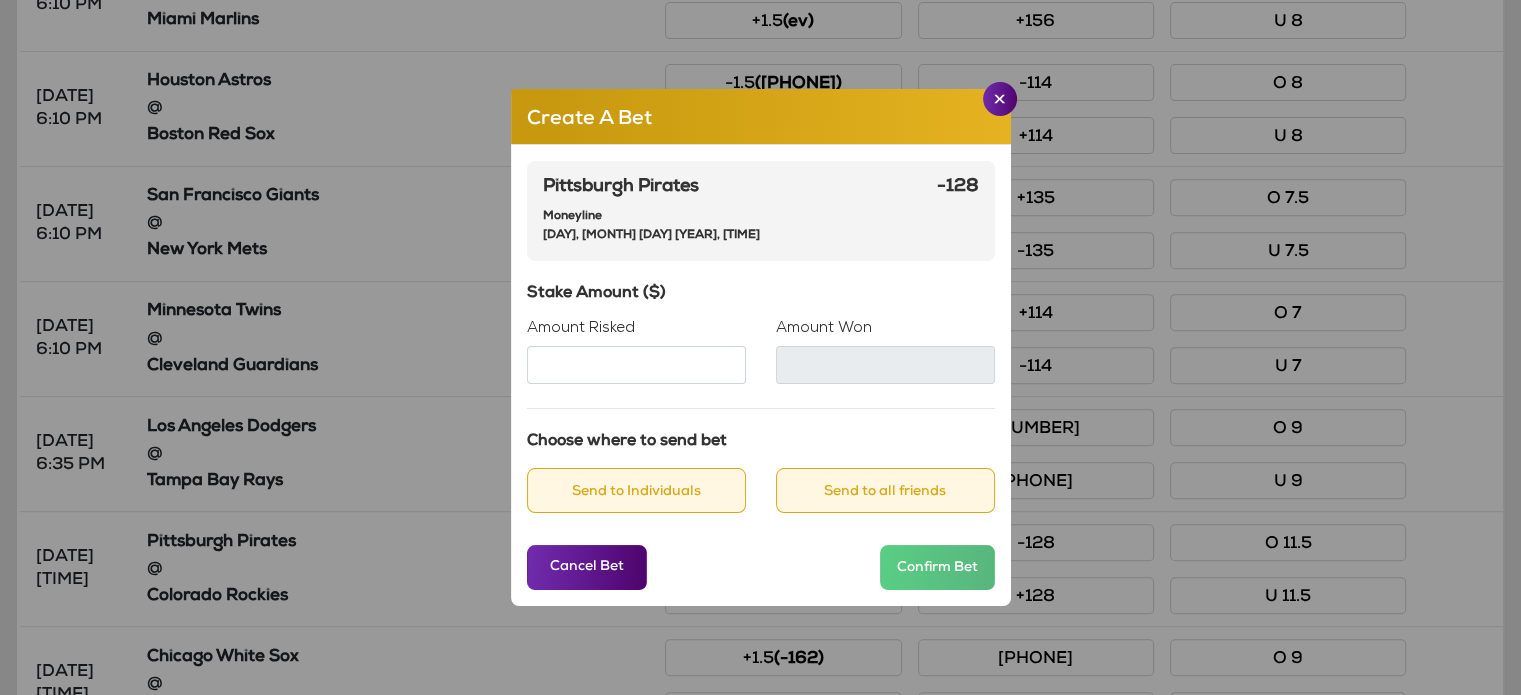 click on "Amount Risked" at bounding box center [636, 365] 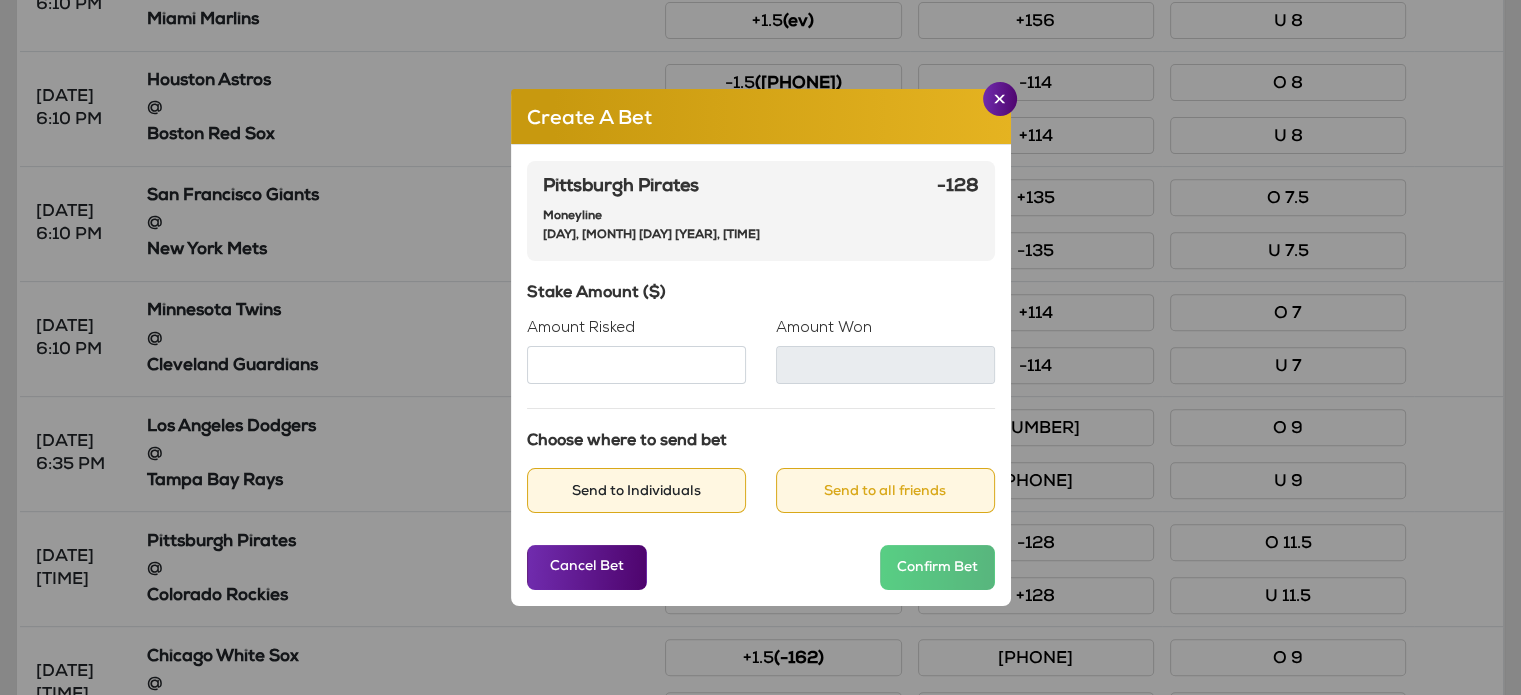 type on "***" 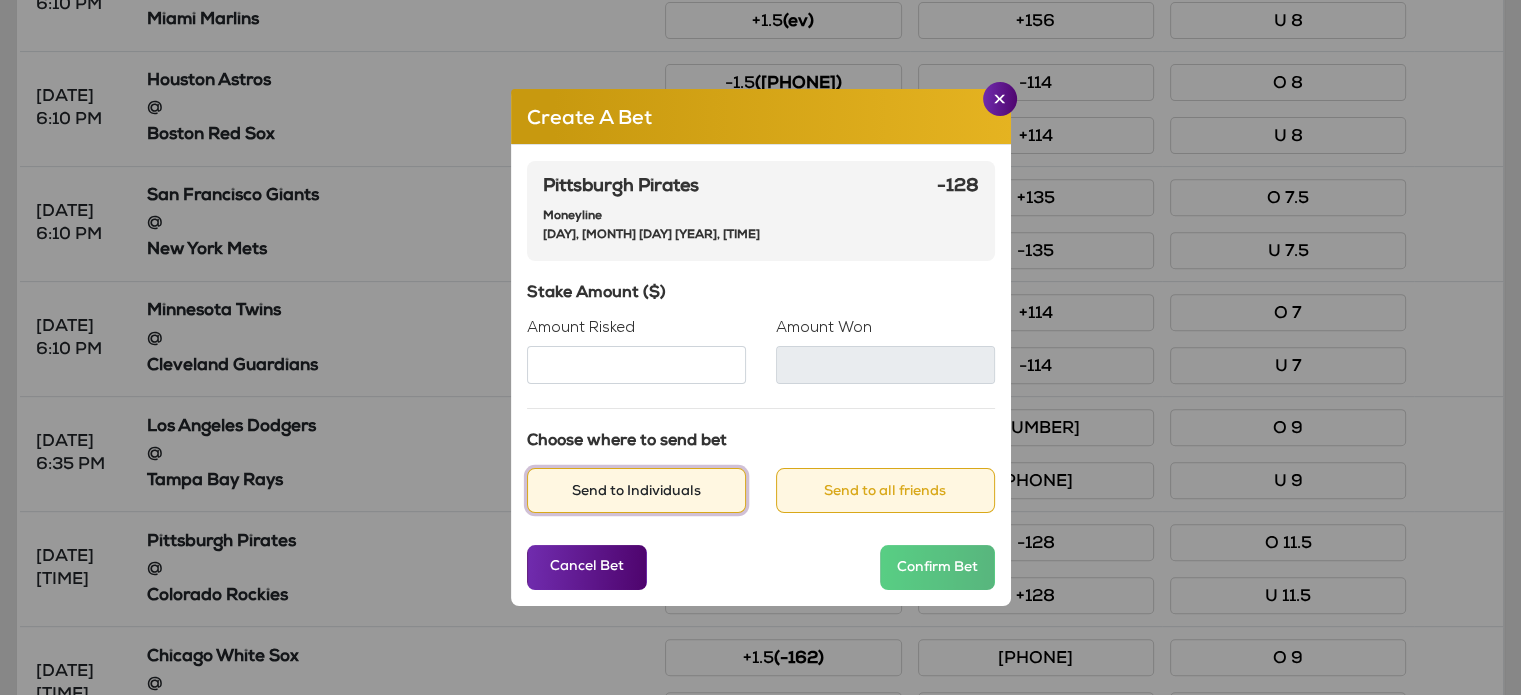 type on "***" 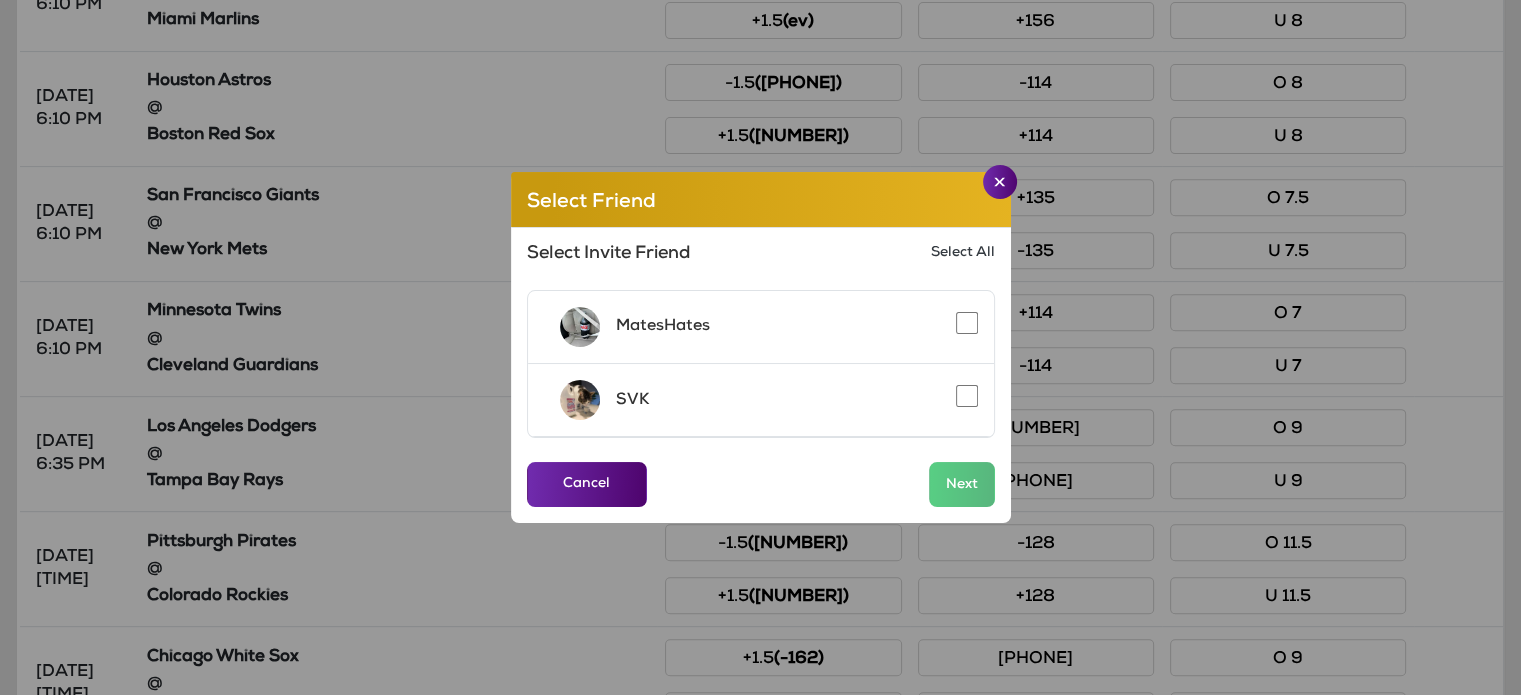 click on "SVK" 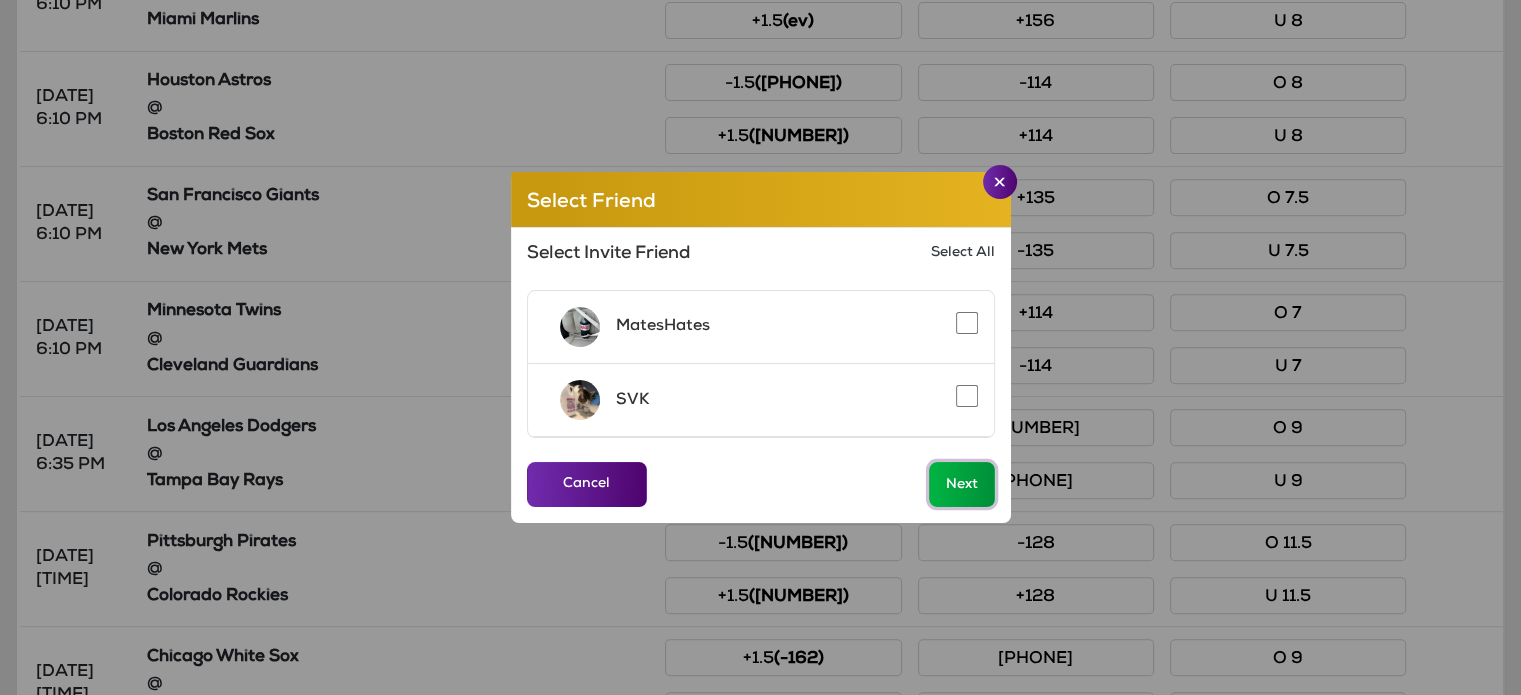 click on "Next" 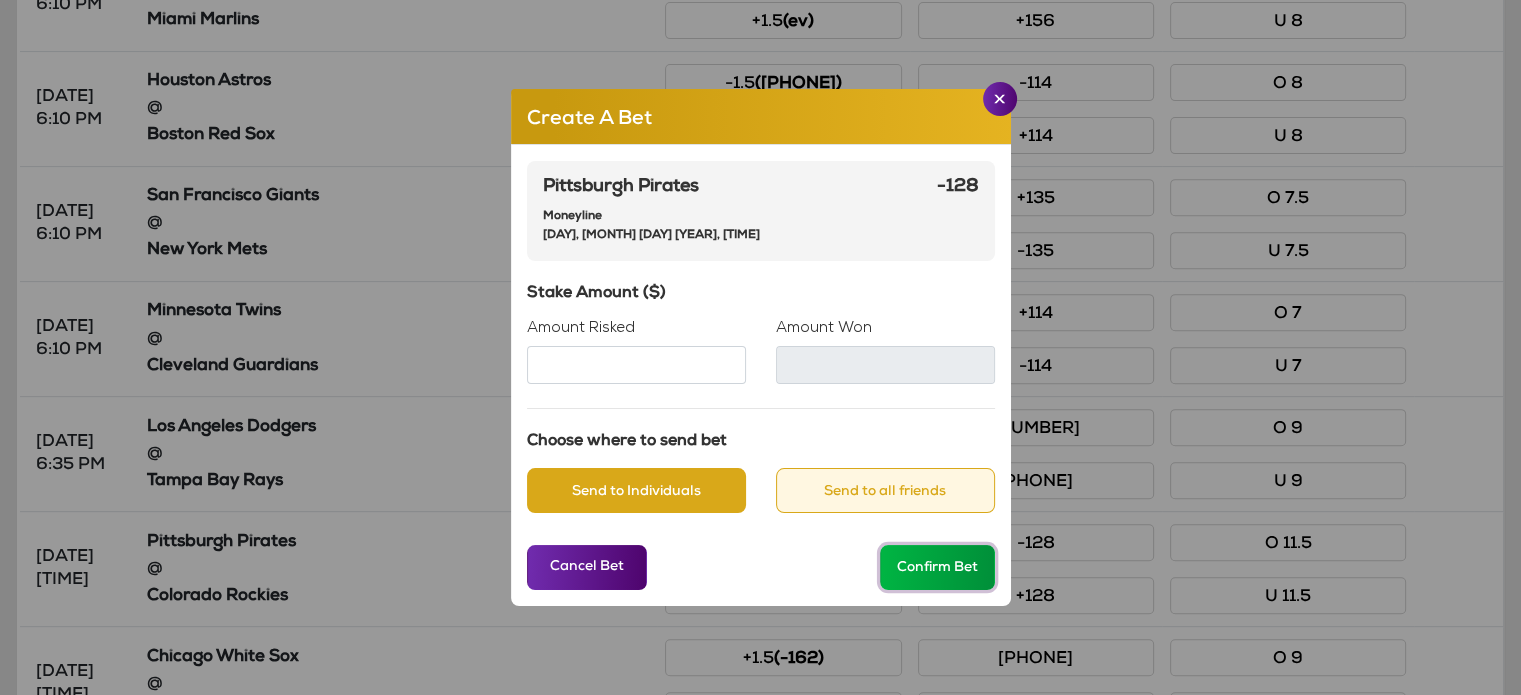 click on "Confirm Bet" 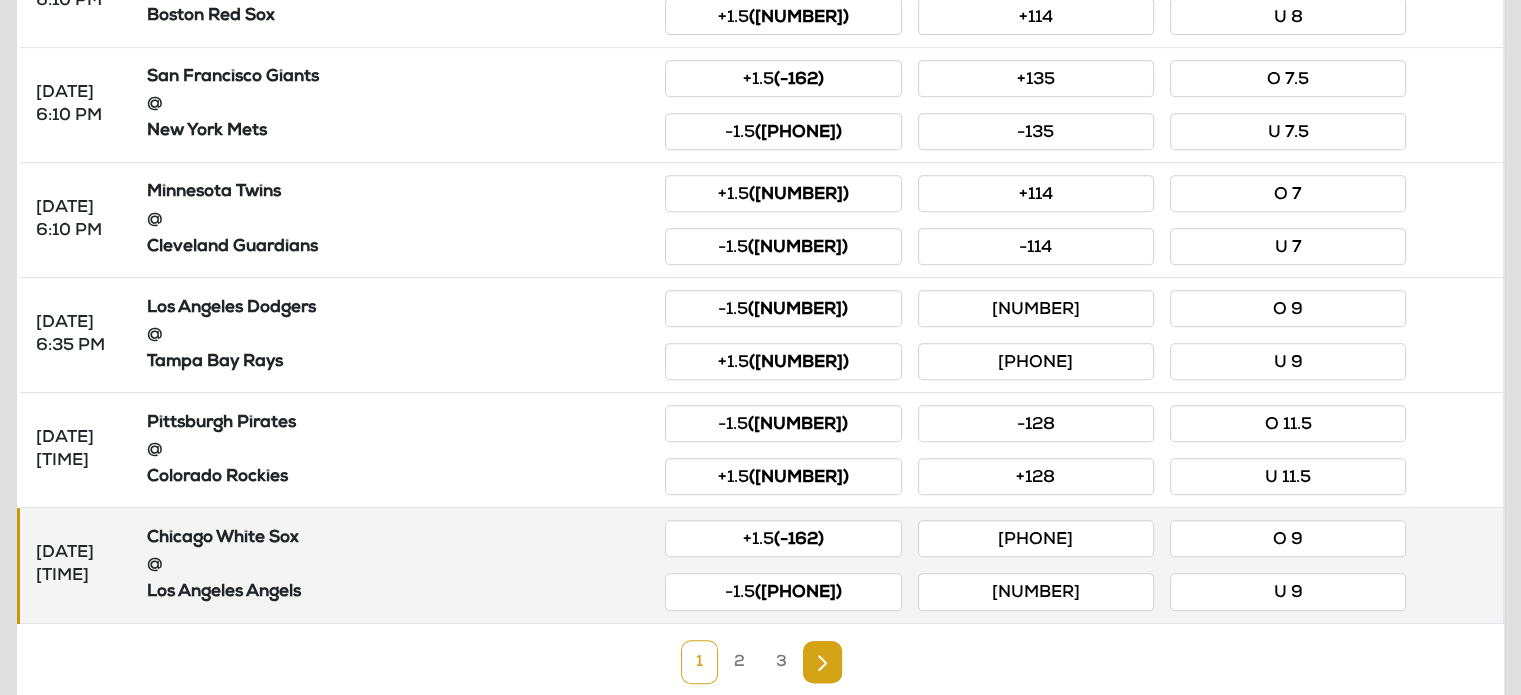 scroll, scrollTop: 916, scrollLeft: 0, axis: vertical 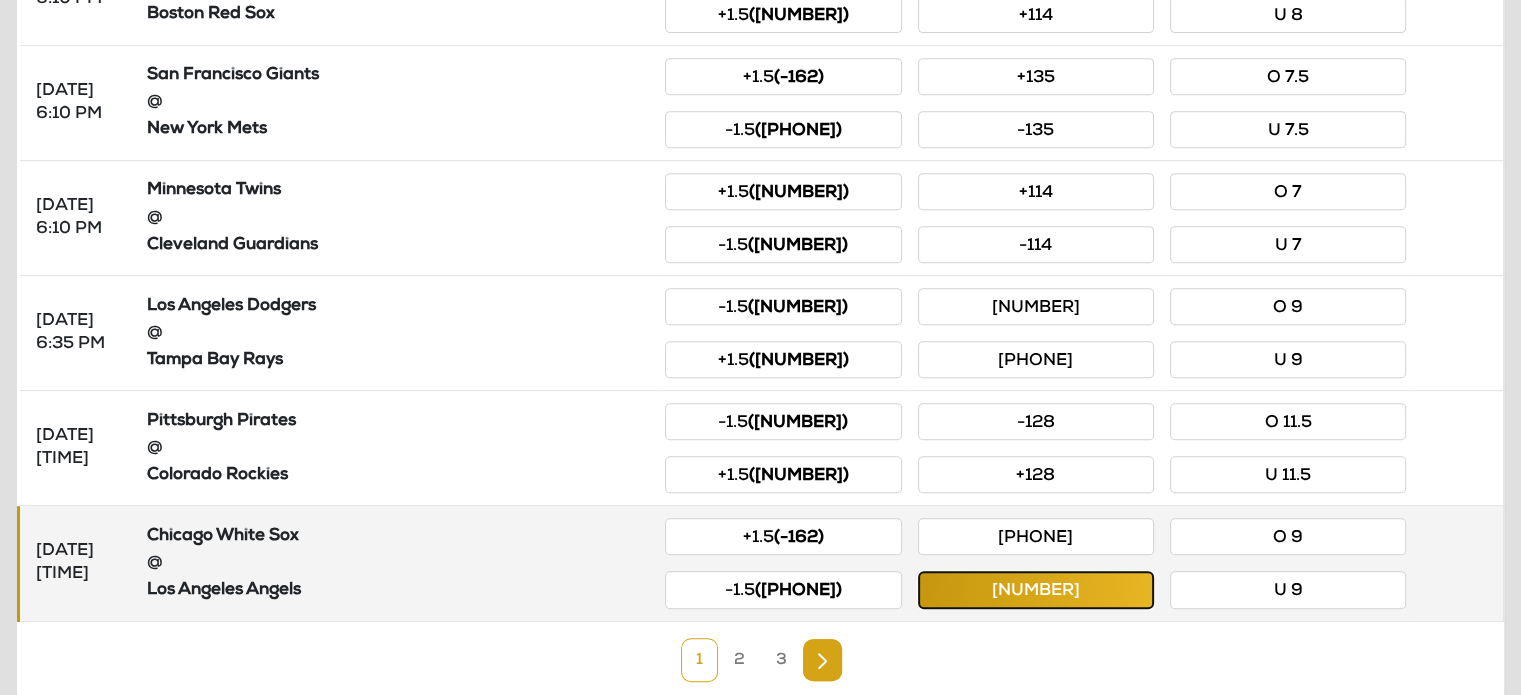 click on "[NUMBER]" 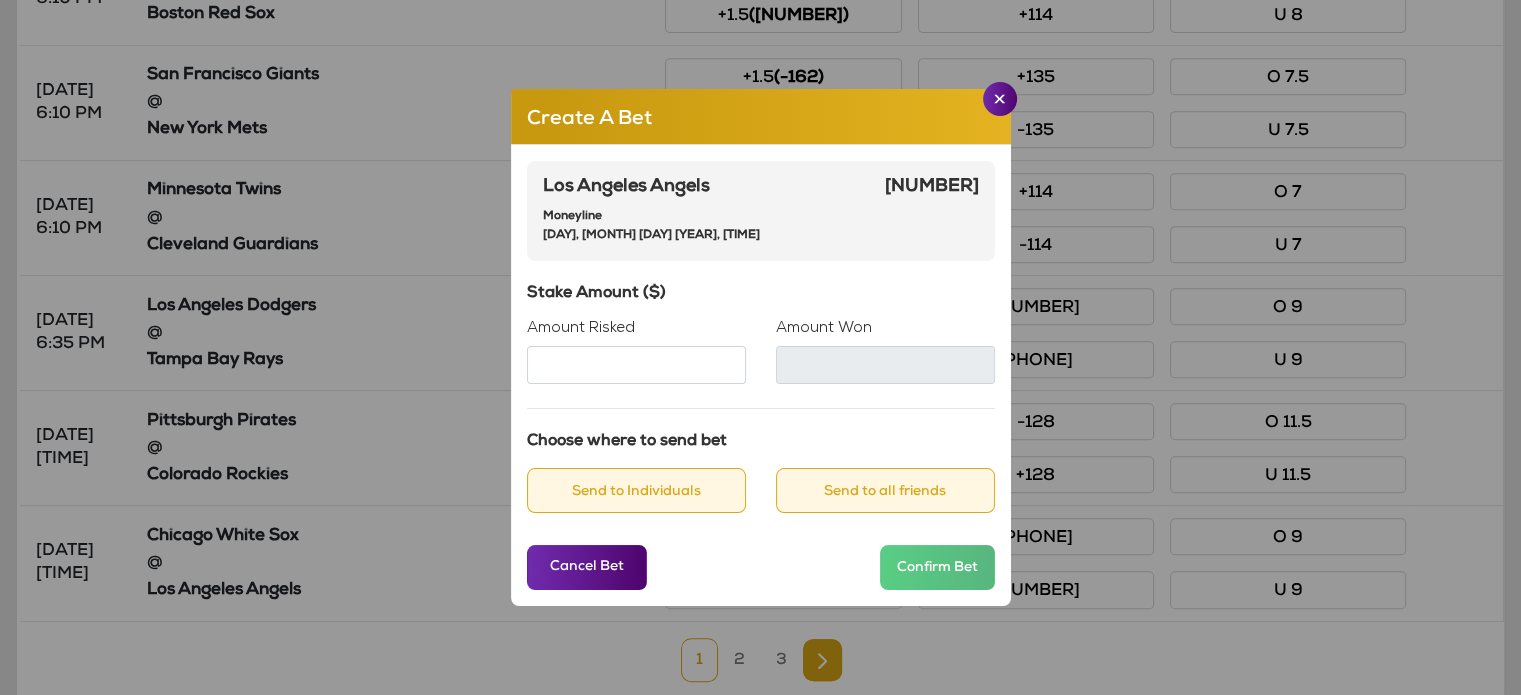 click on "Amount Risked" at bounding box center [636, 365] 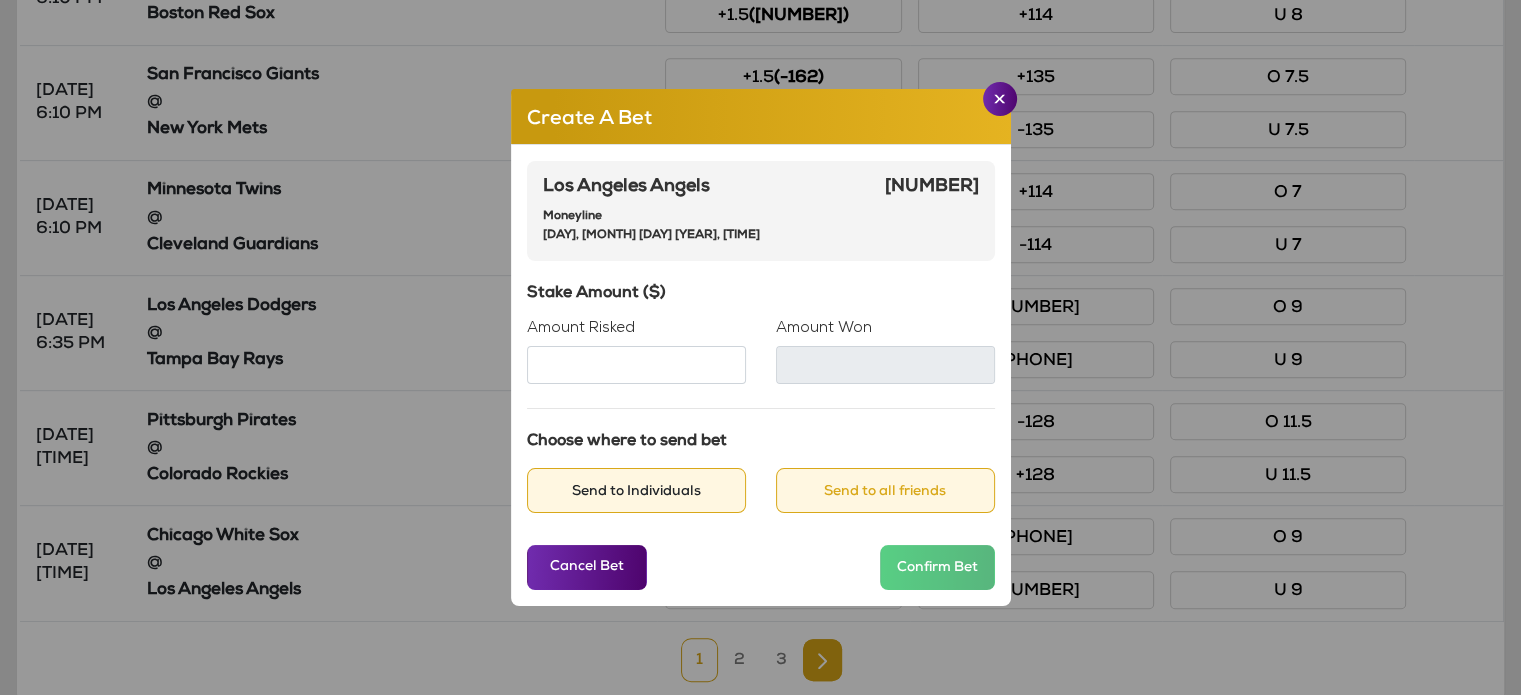 type on "***" 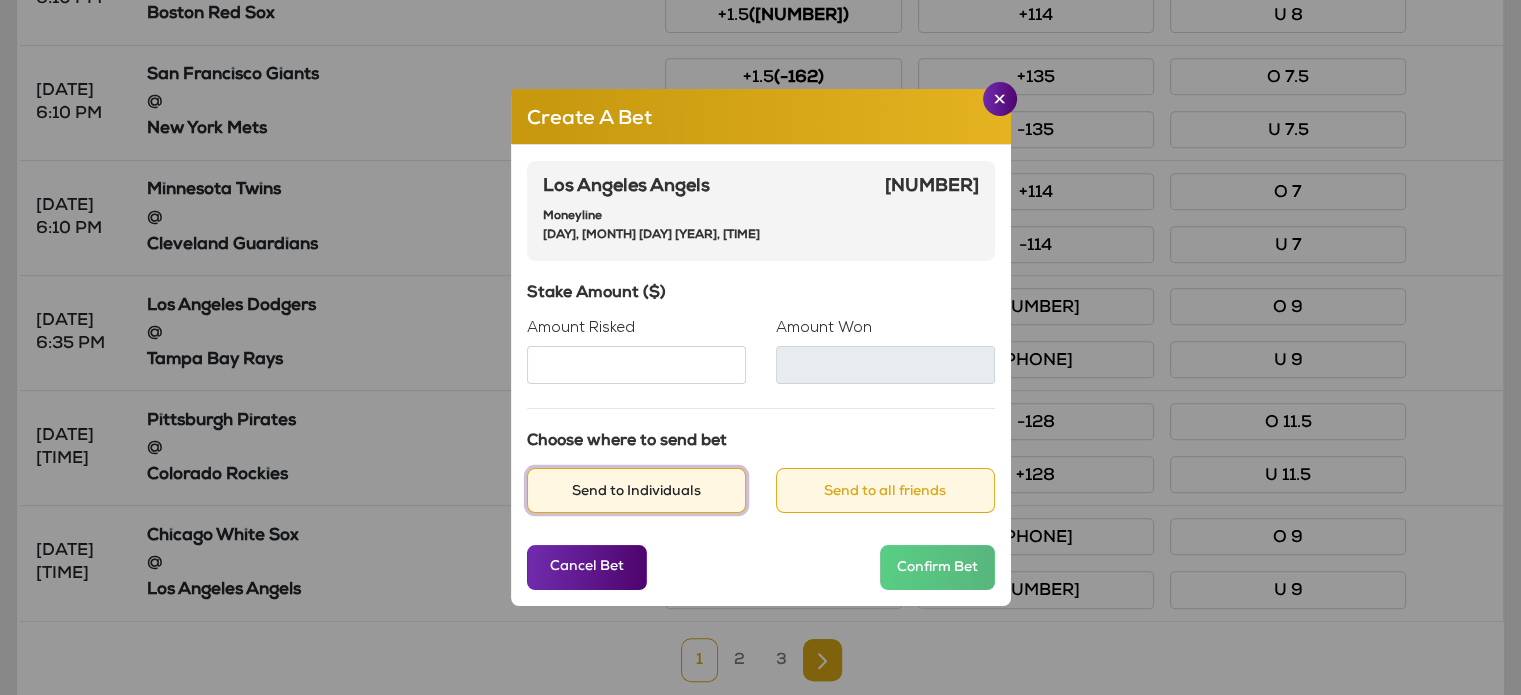 type on "***" 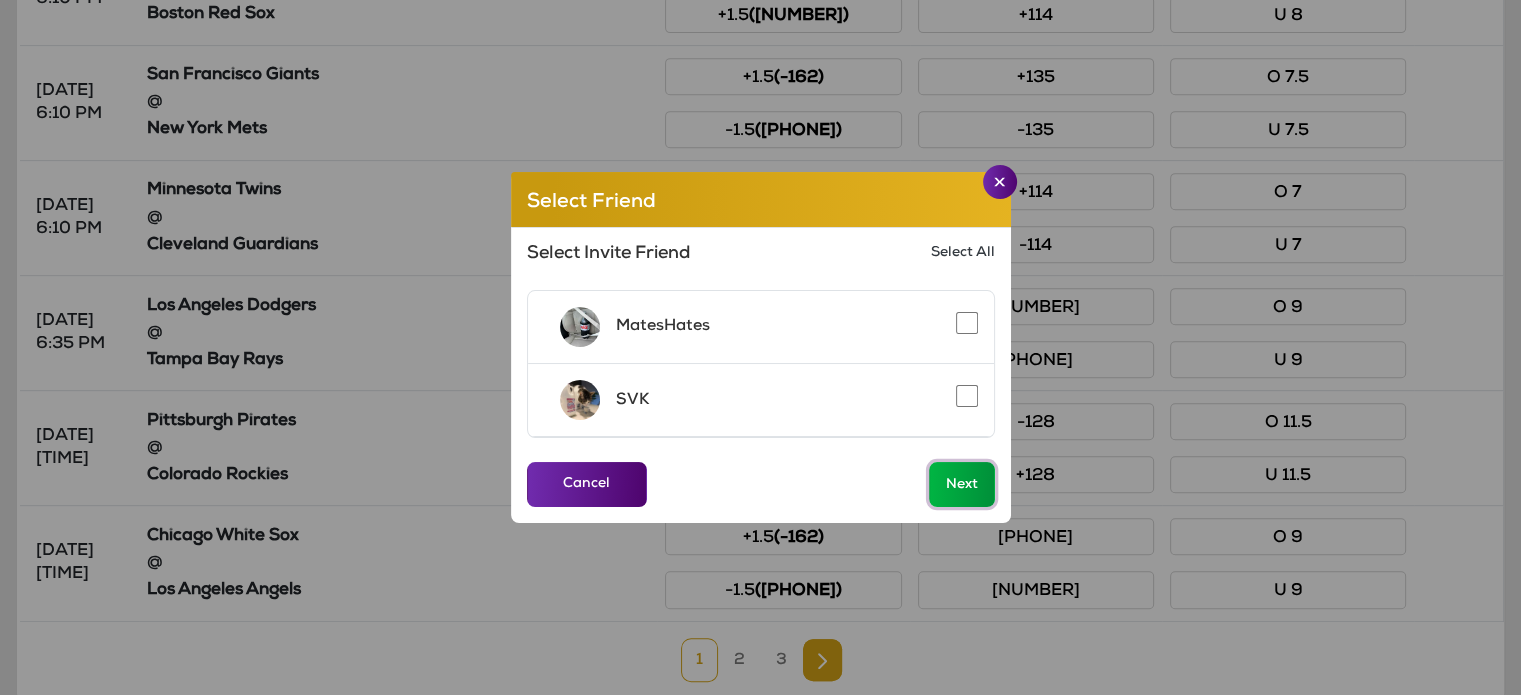 click on "Next" 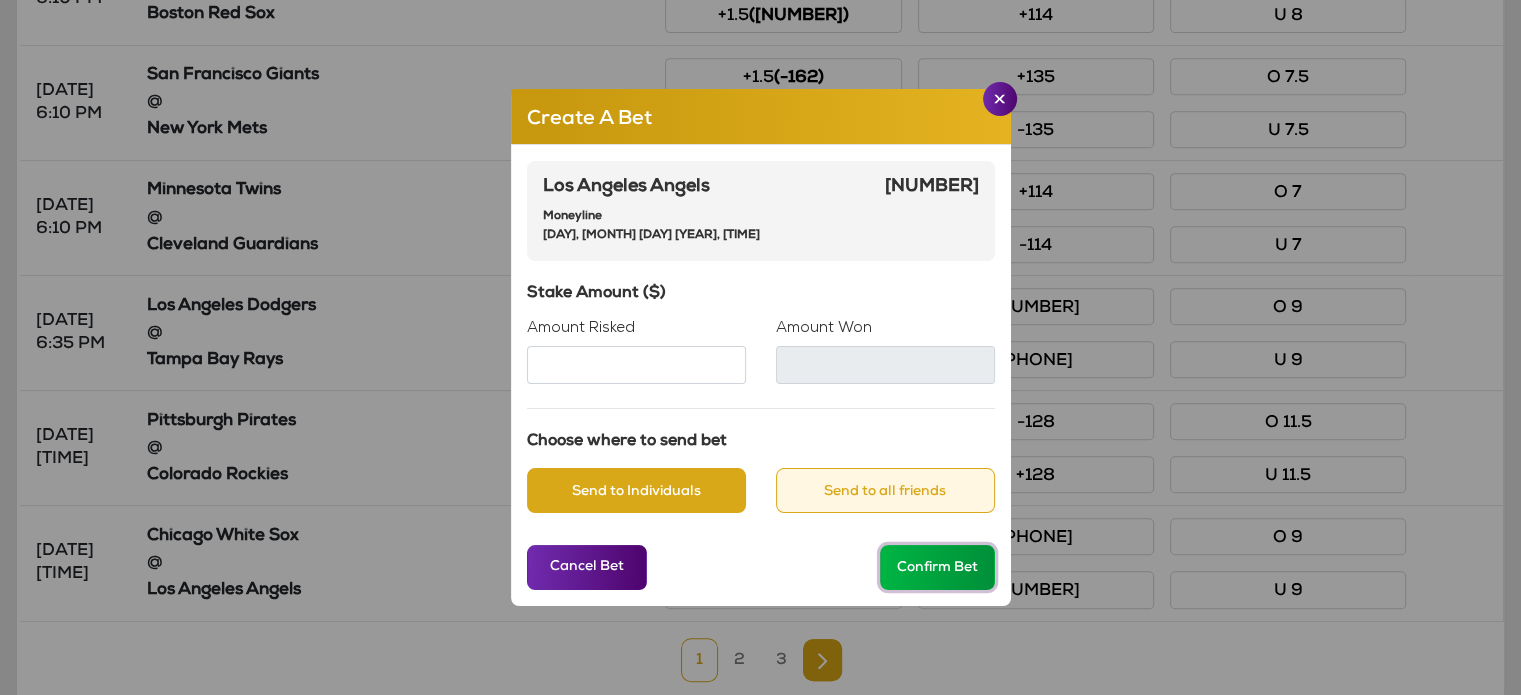 click on "Confirm Bet" 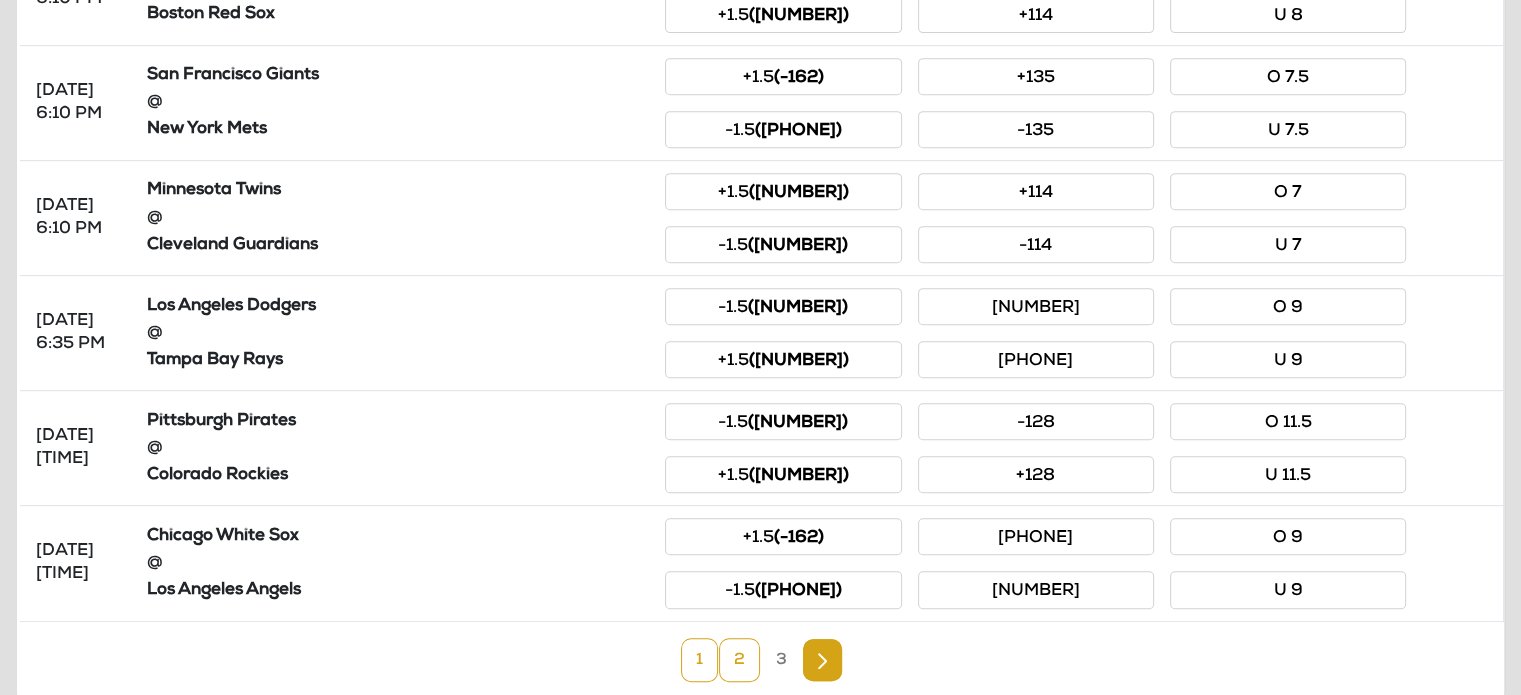 click on "2" 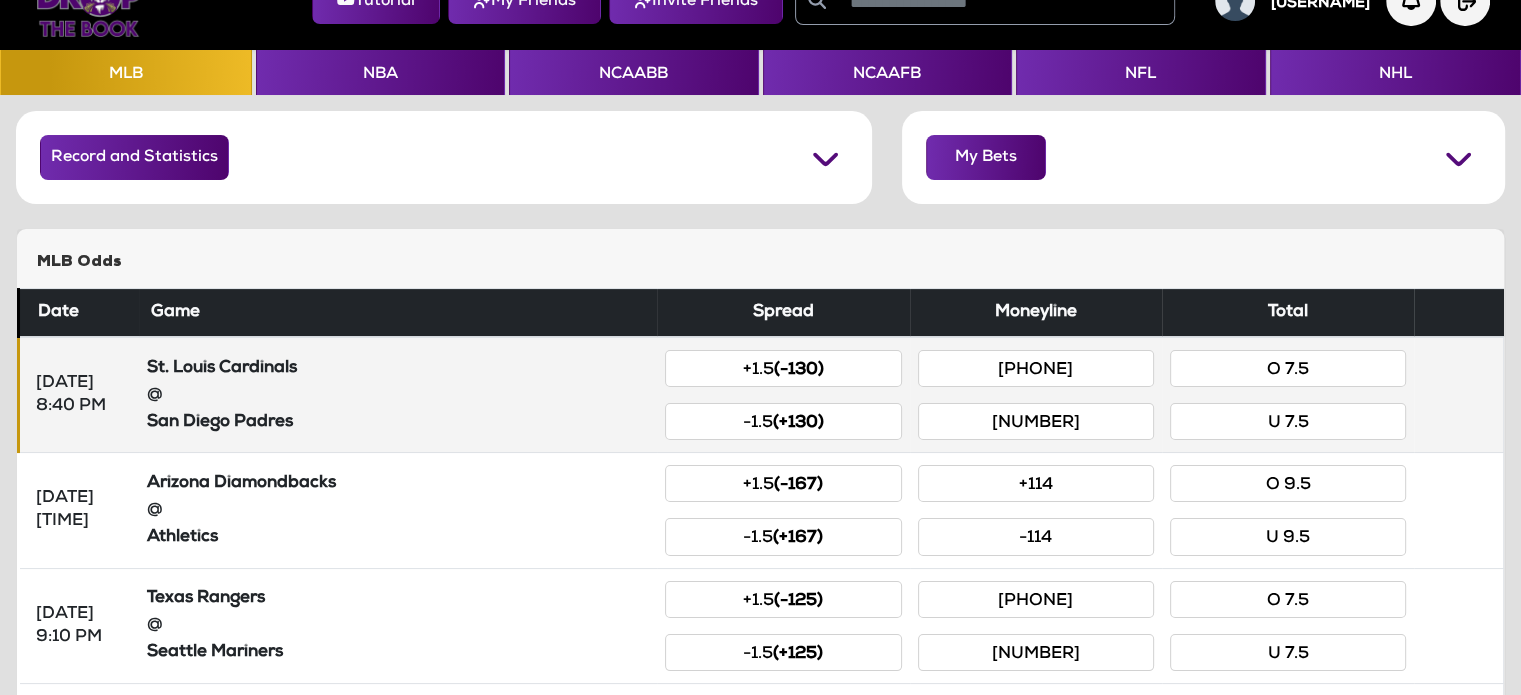 scroll, scrollTop: 0, scrollLeft: 0, axis: both 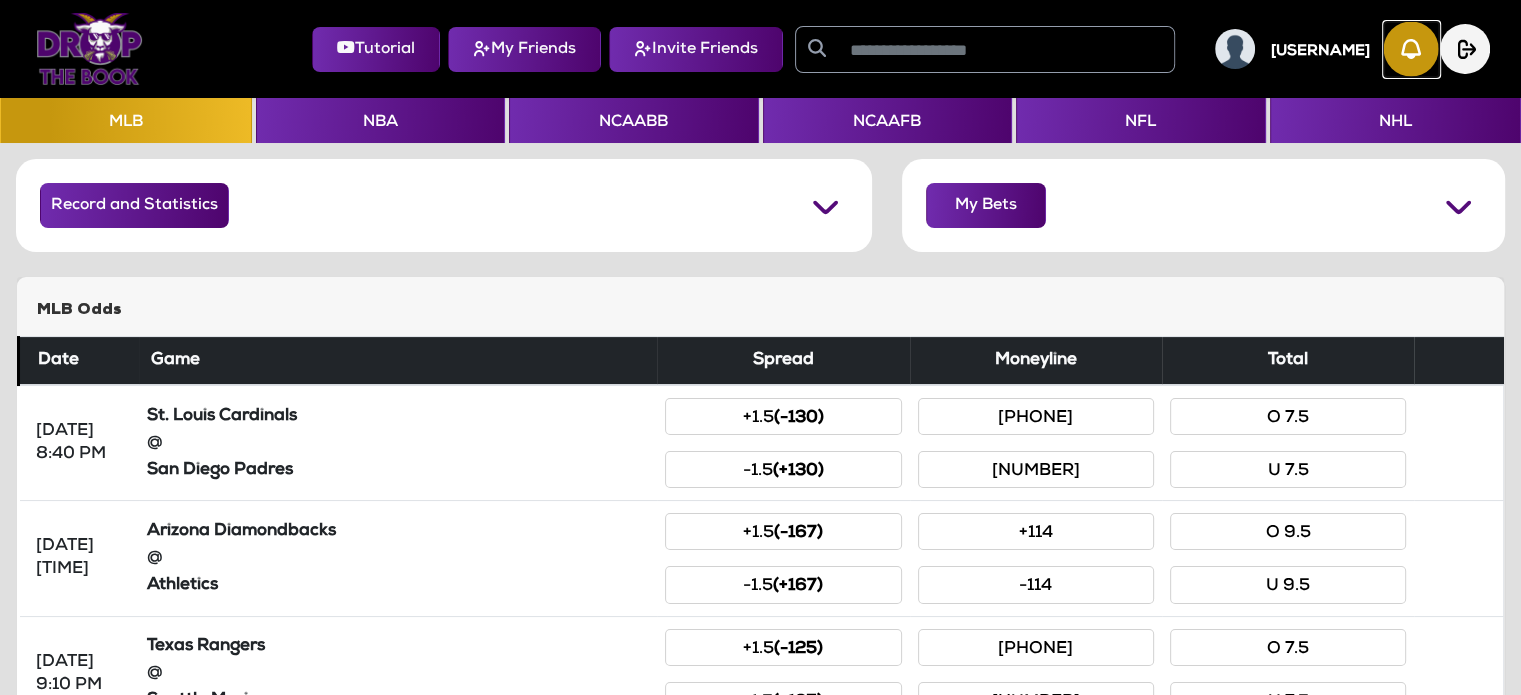 click 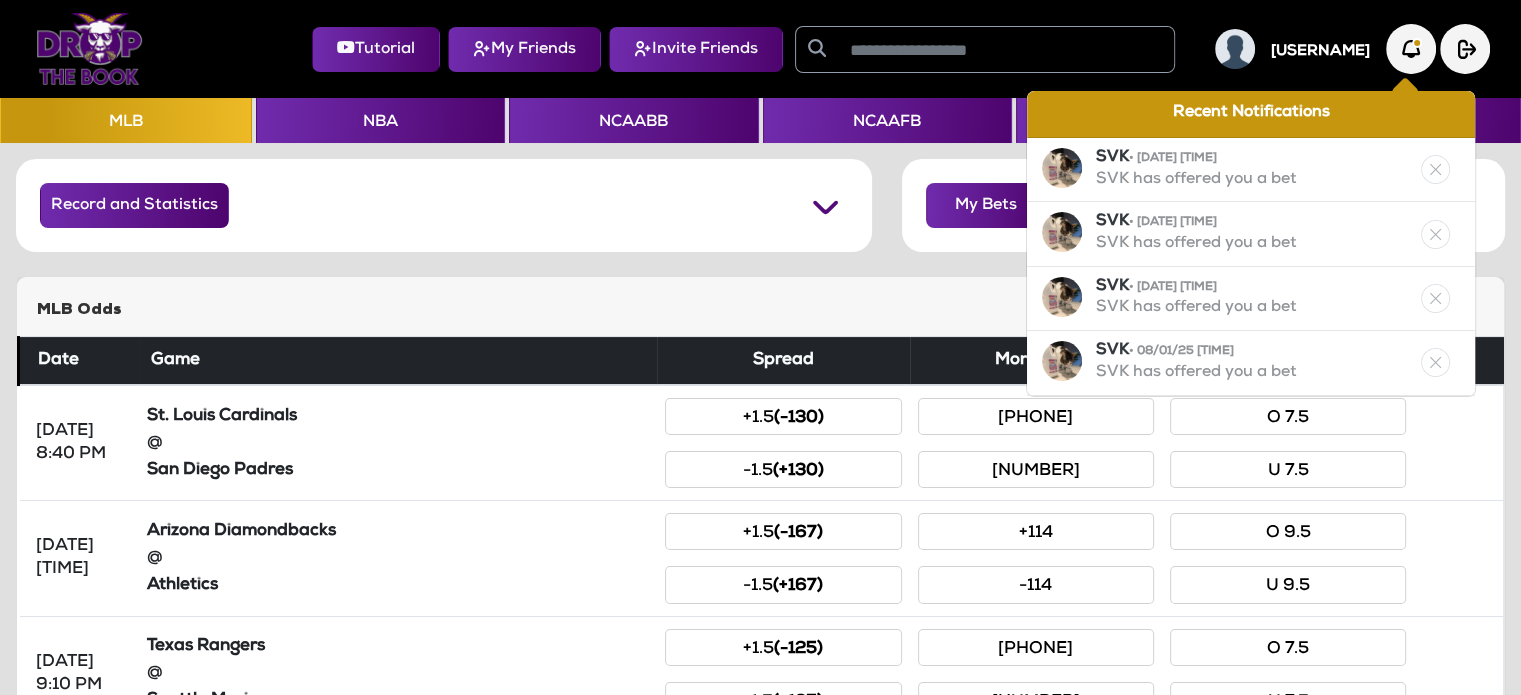 click on "MLB Odds" 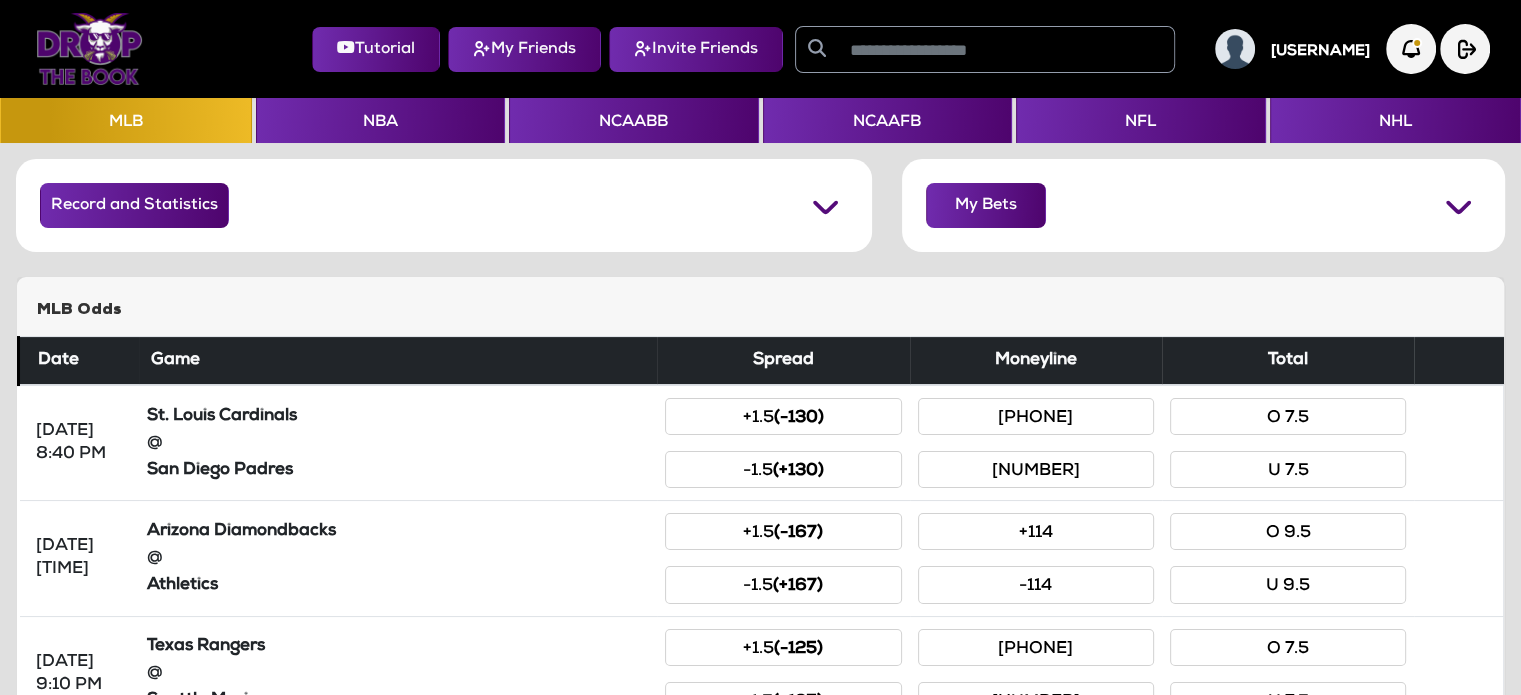 click 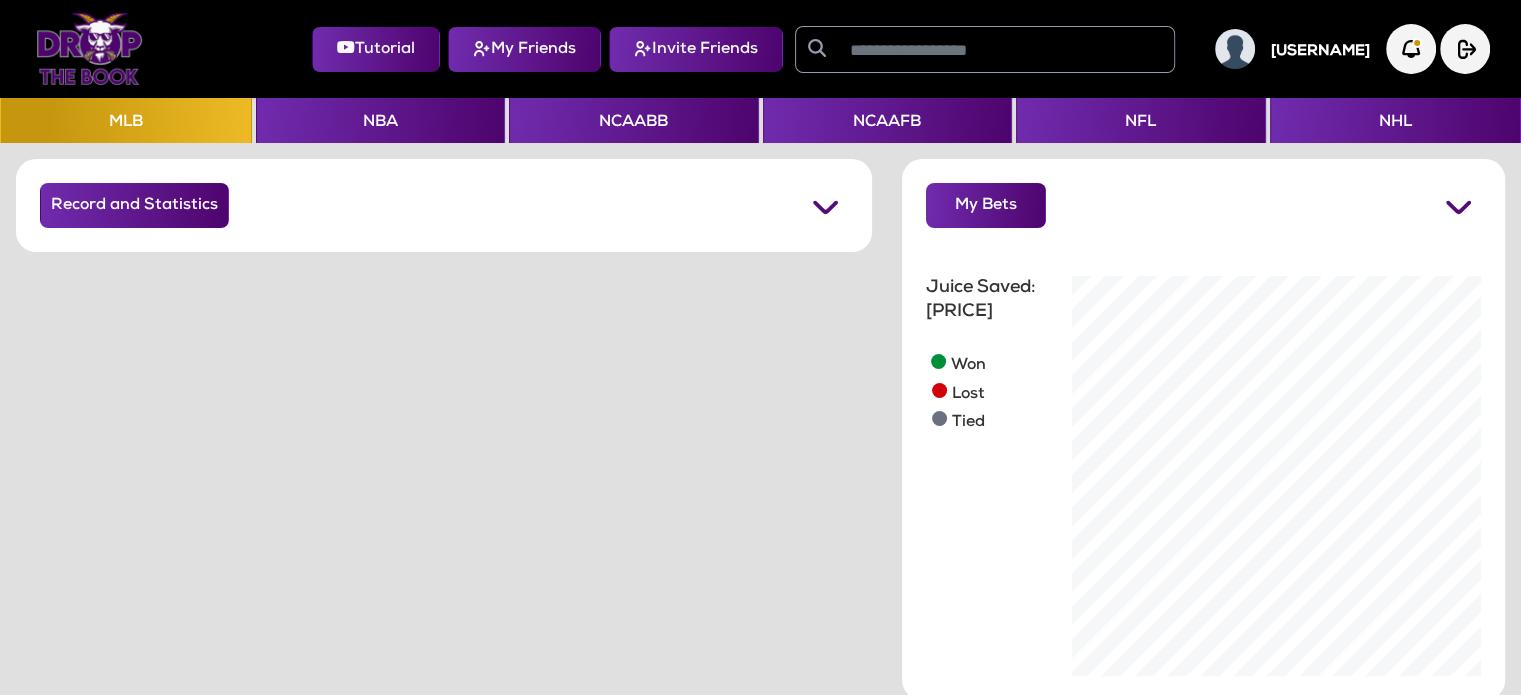 scroll, scrollTop: 999600, scrollLeft: 999561, axis: both 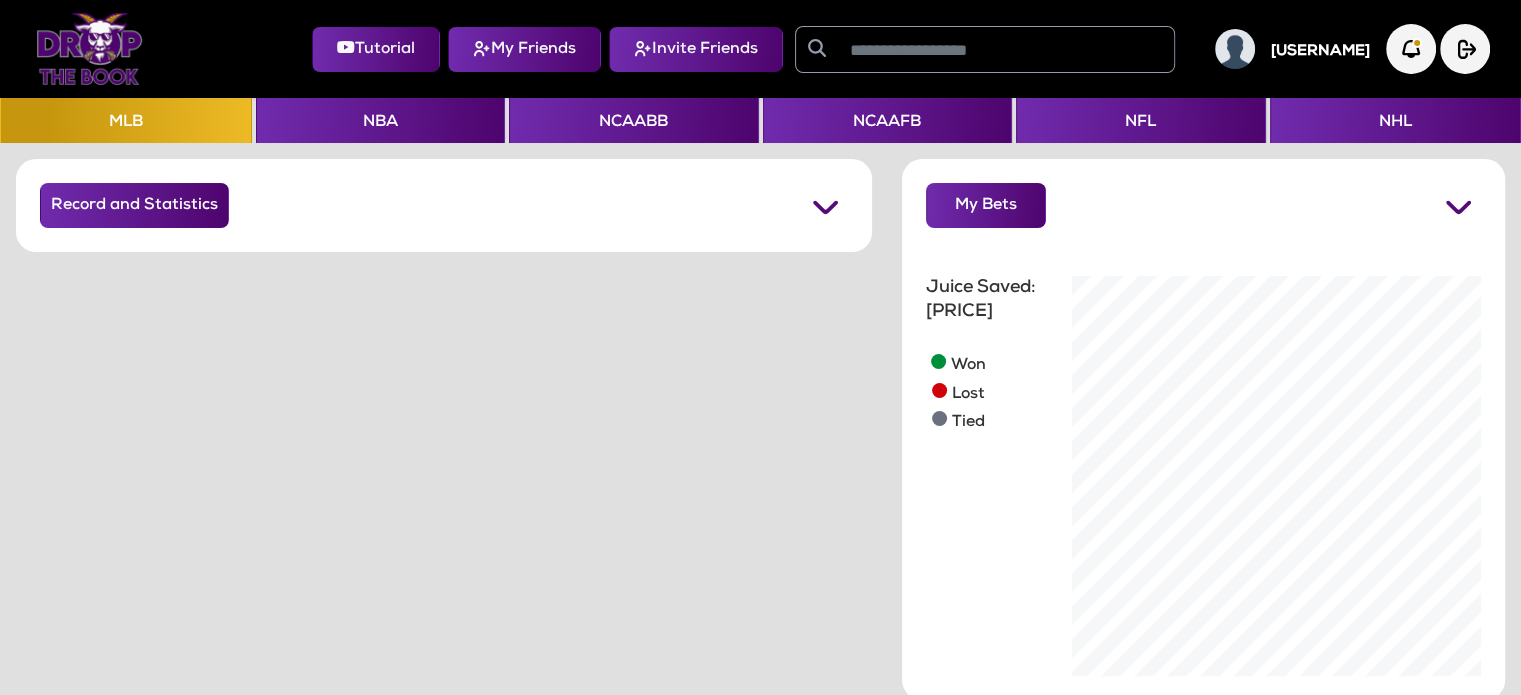 click 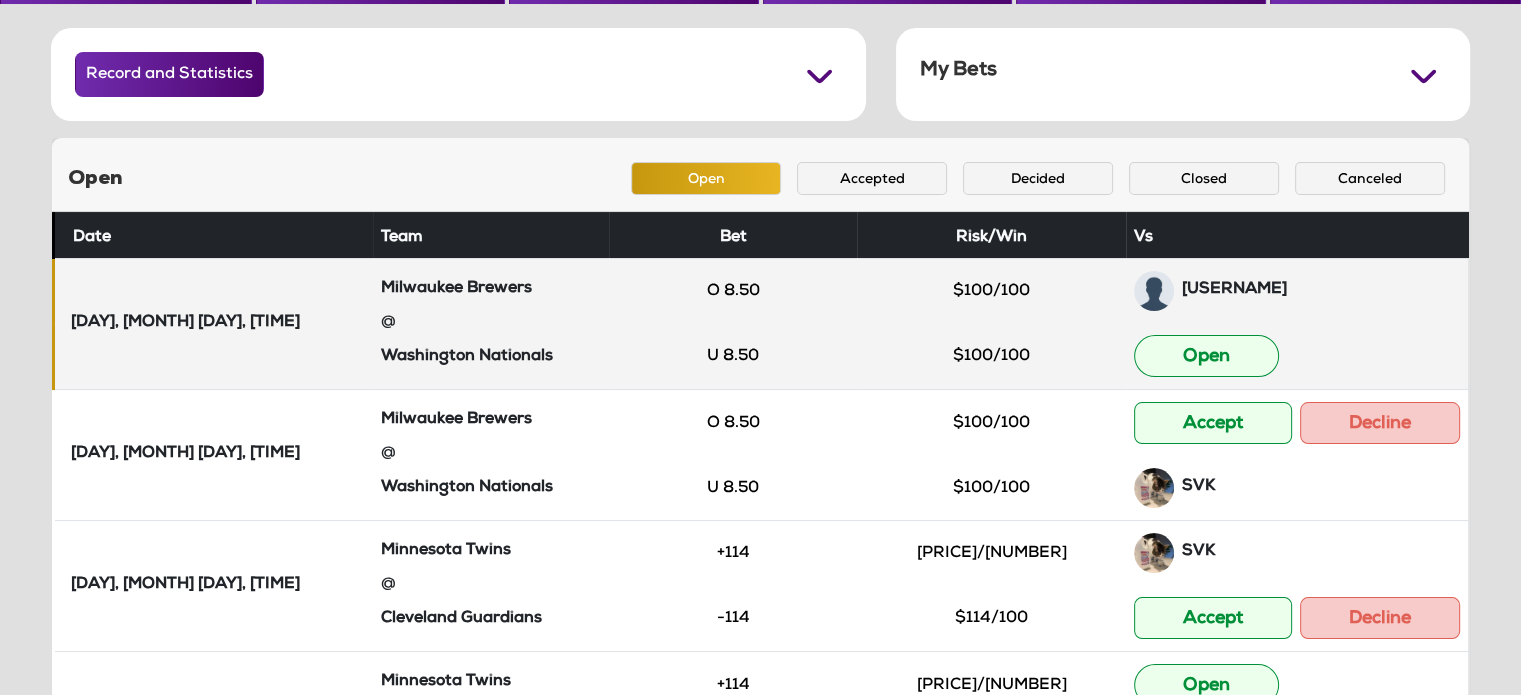 scroll, scrollTop: 153, scrollLeft: 0, axis: vertical 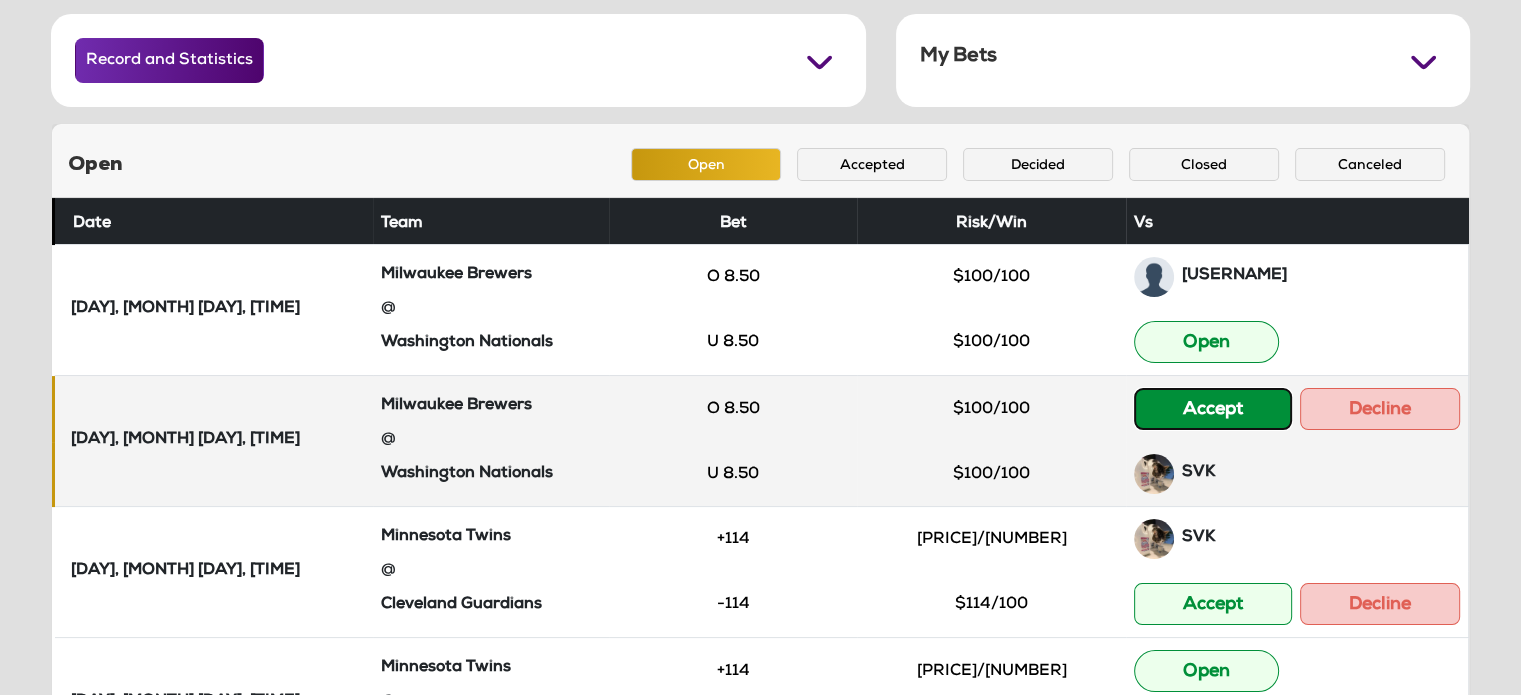click on "Accept" 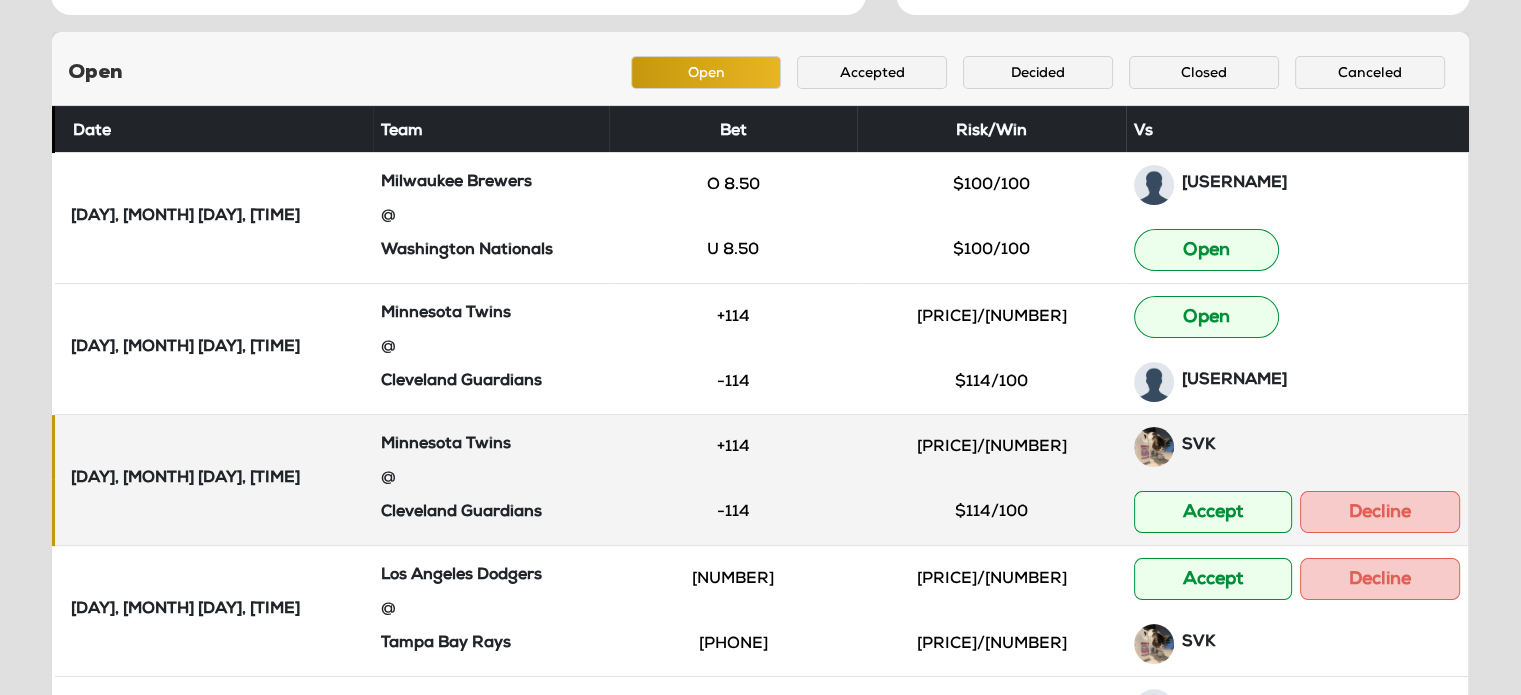 scroll, scrollTop: 250, scrollLeft: 0, axis: vertical 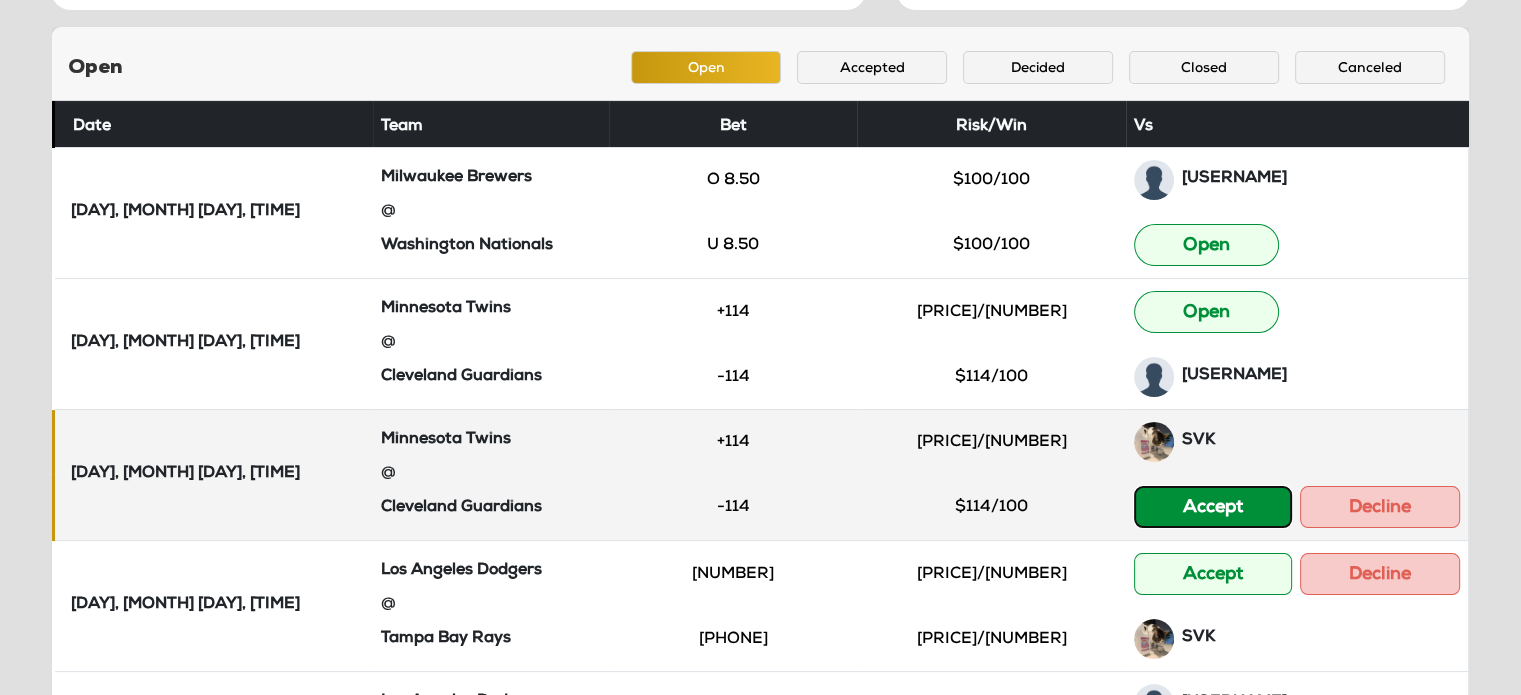click on "Accept" 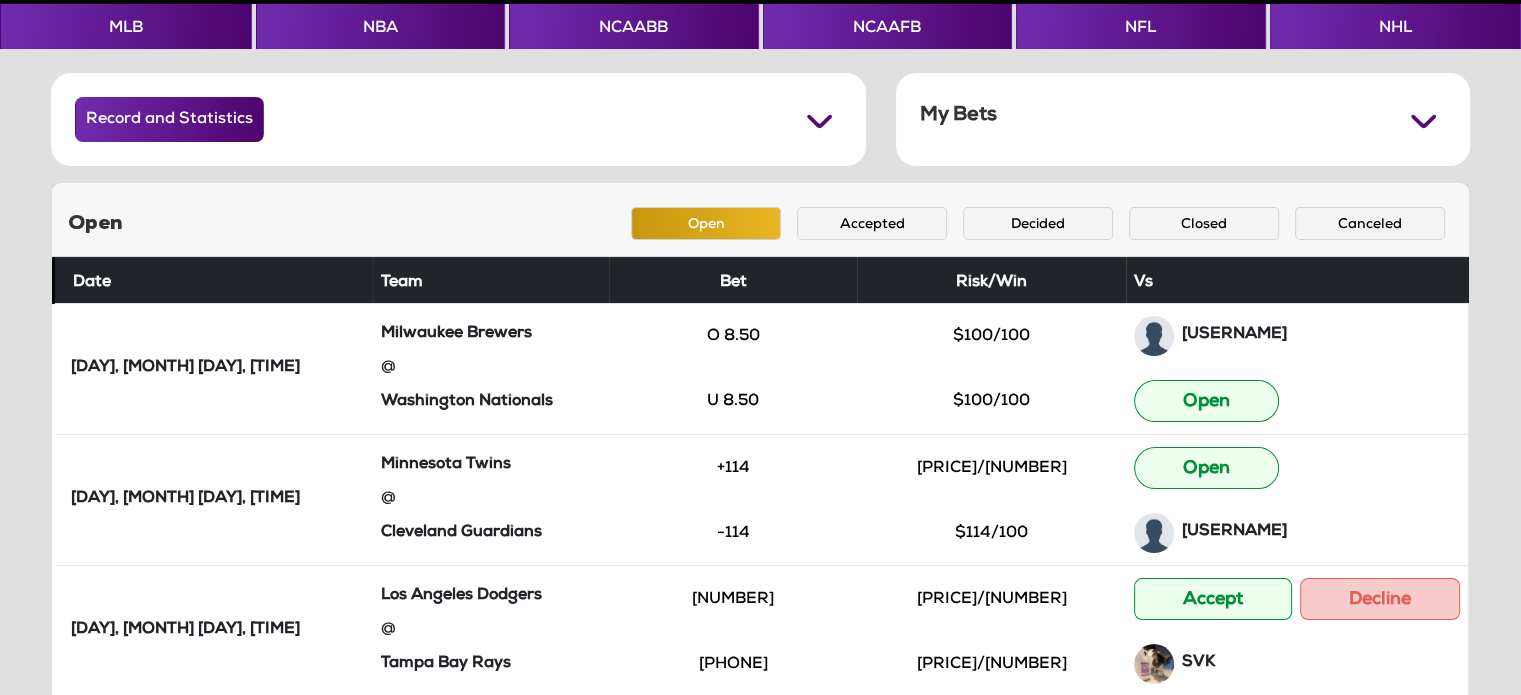 scroll, scrollTop: 250, scrollLeft: 0, axis: vertical 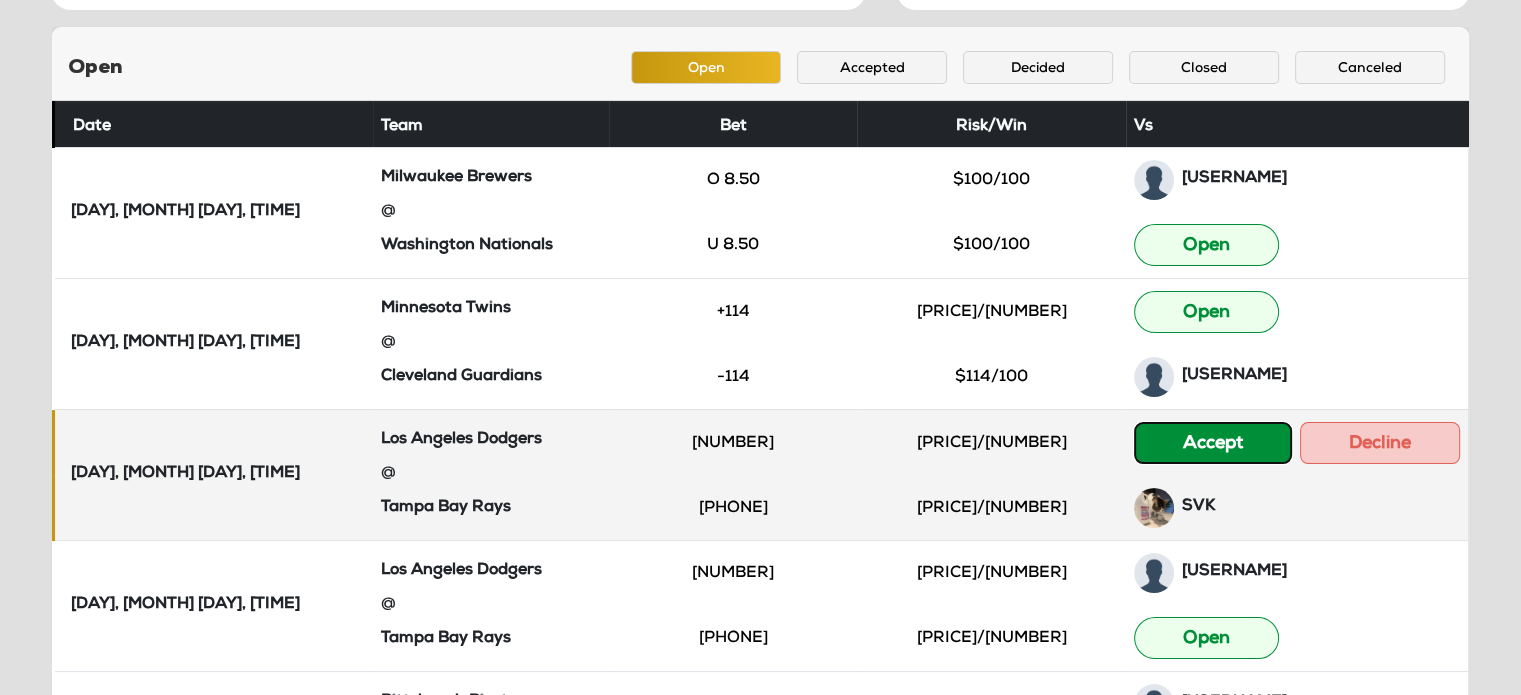 click on "Accept" 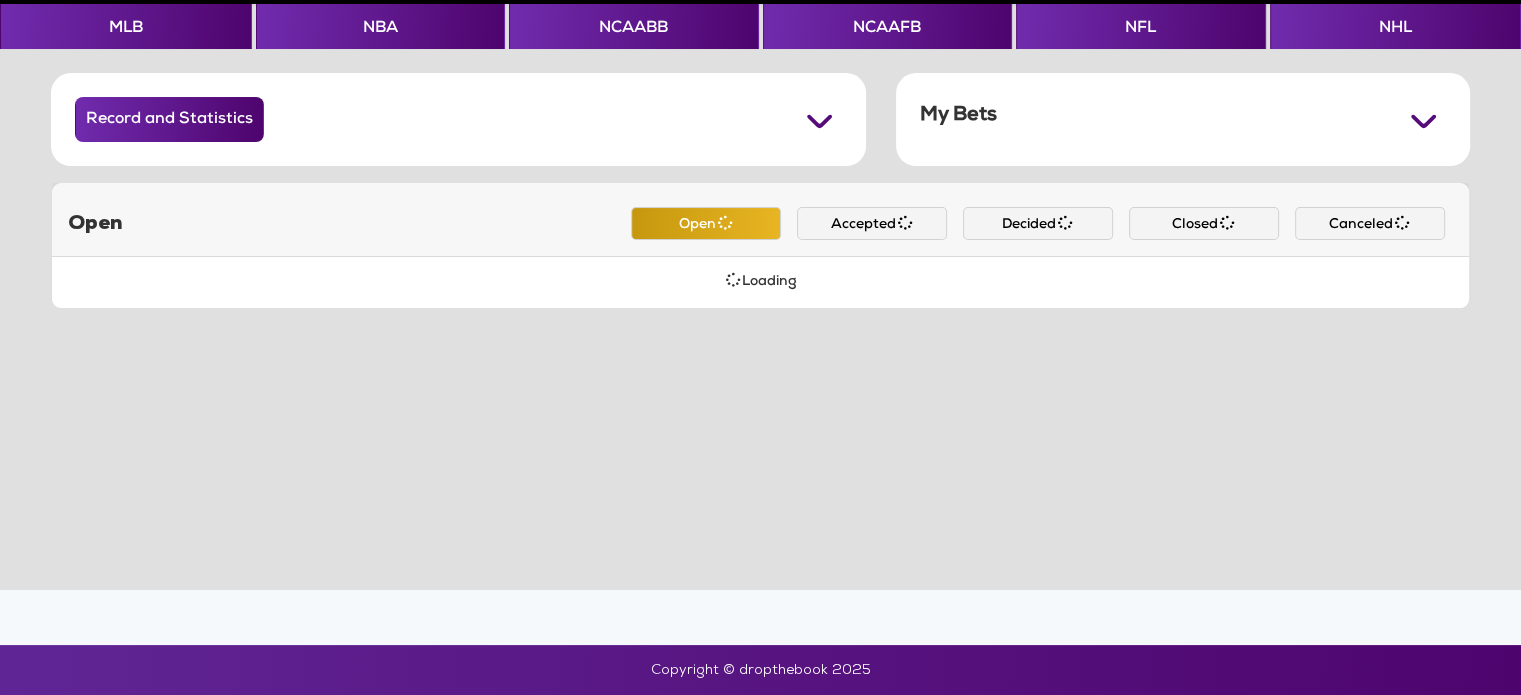 scroll, scrollTop: 250, scrollLeft: 0, axis: vertical 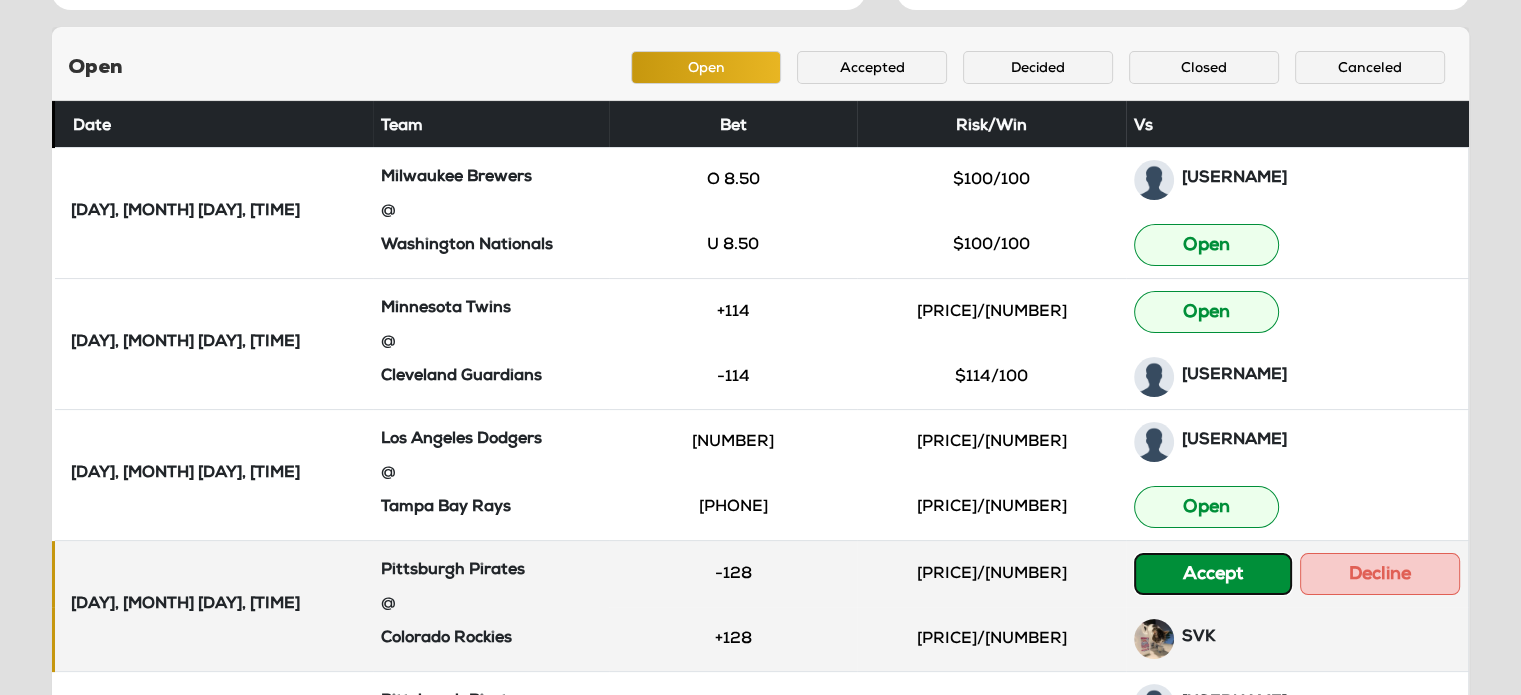 click on "Accept" 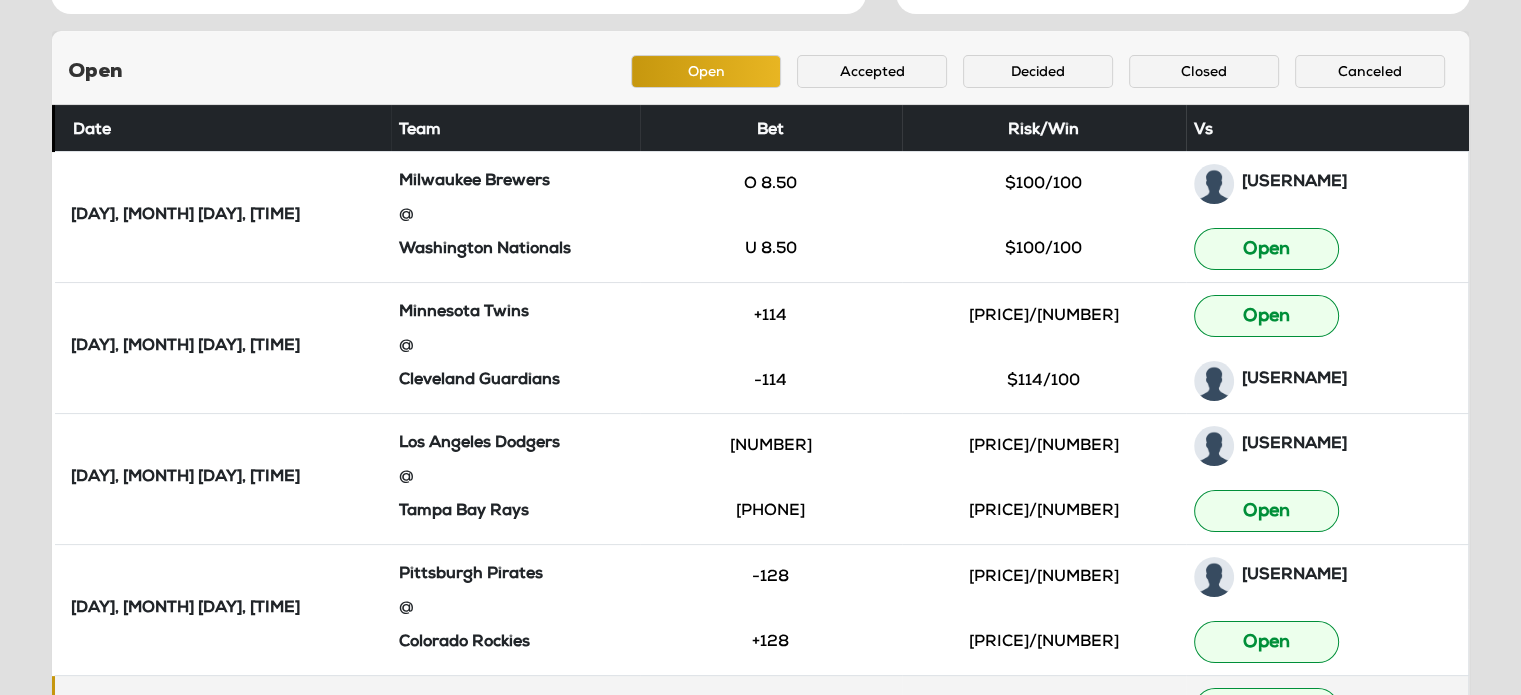 scroll, scrollTop: 0, scrollLeft: 0, axis: both 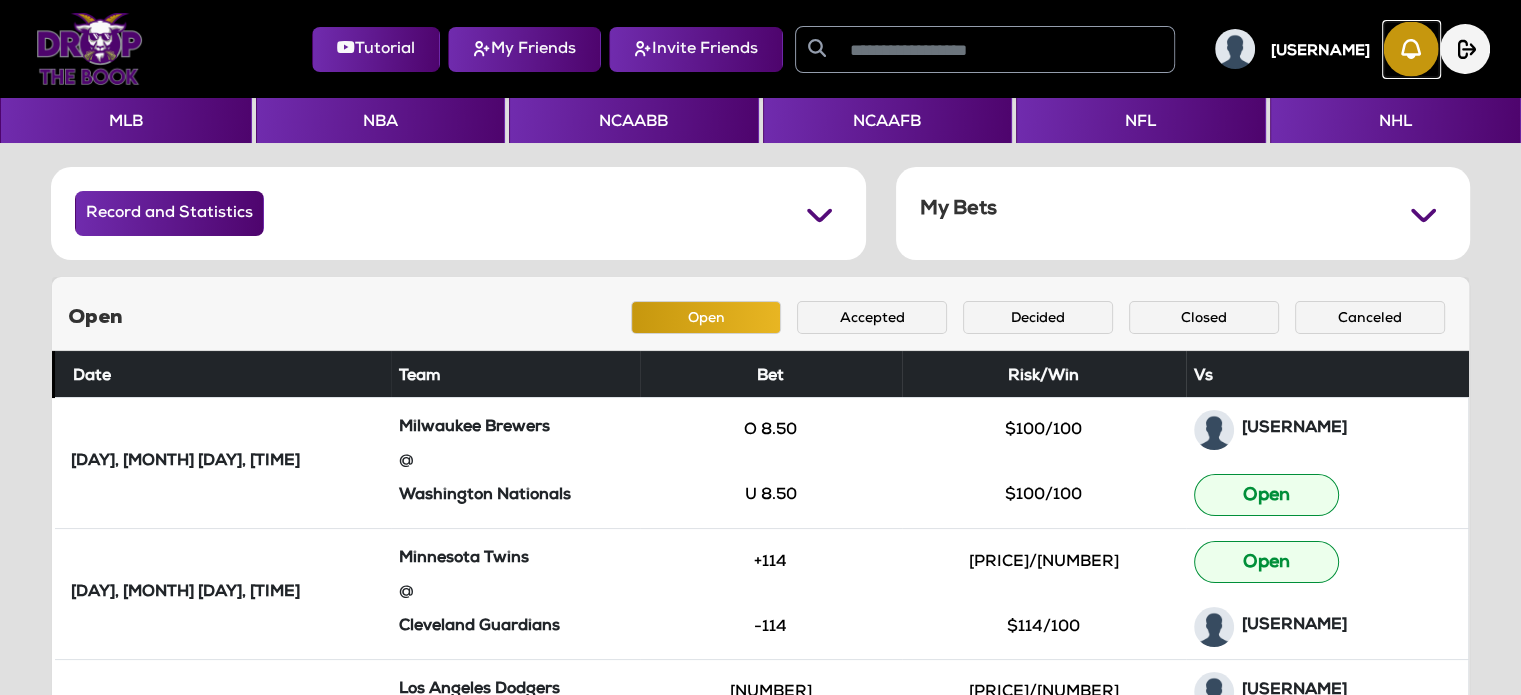 click 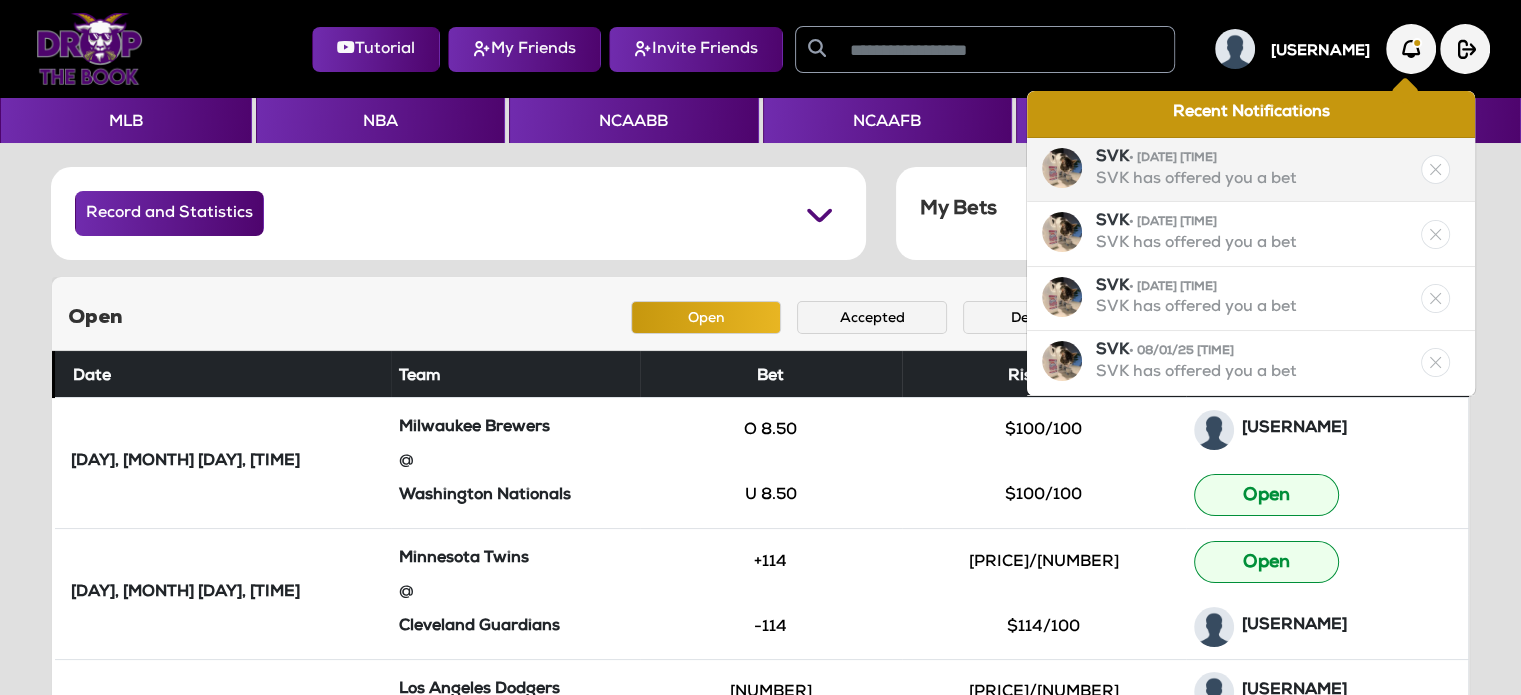 click 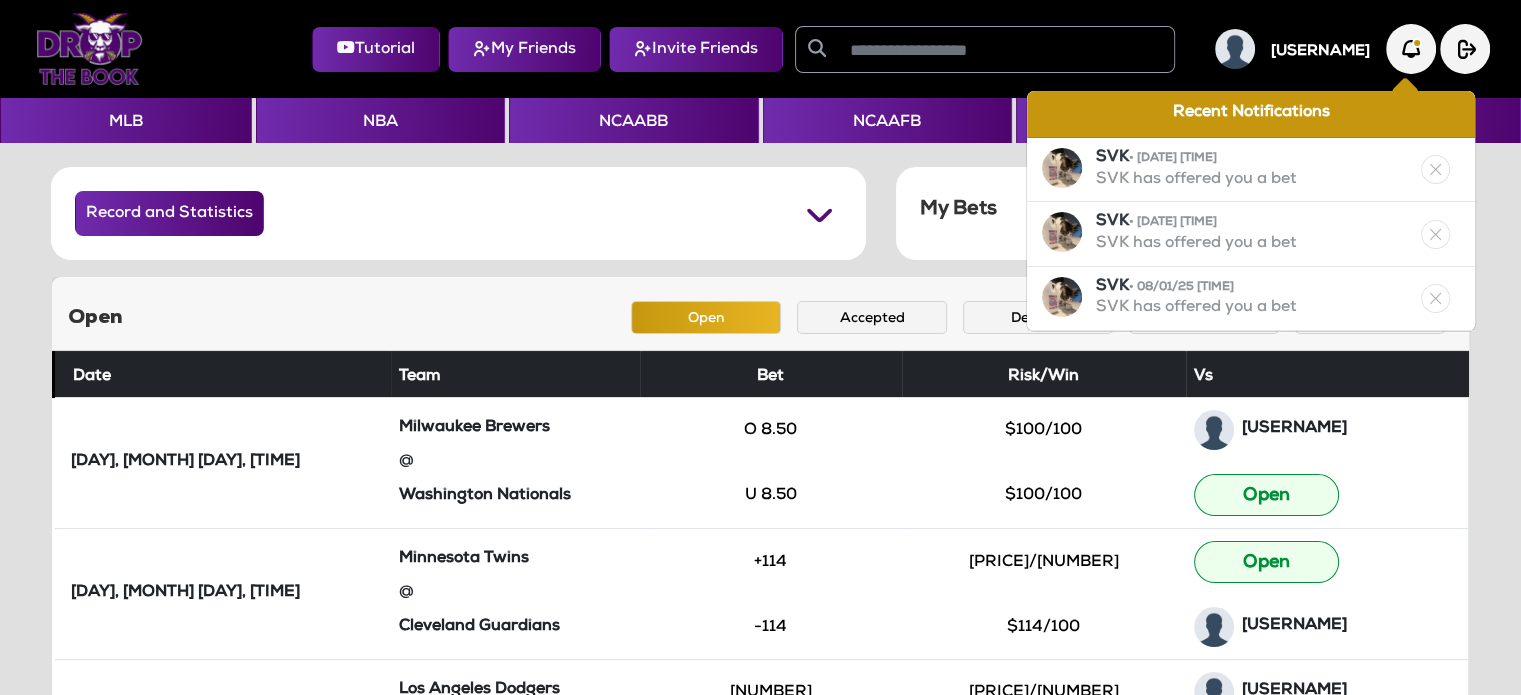 click 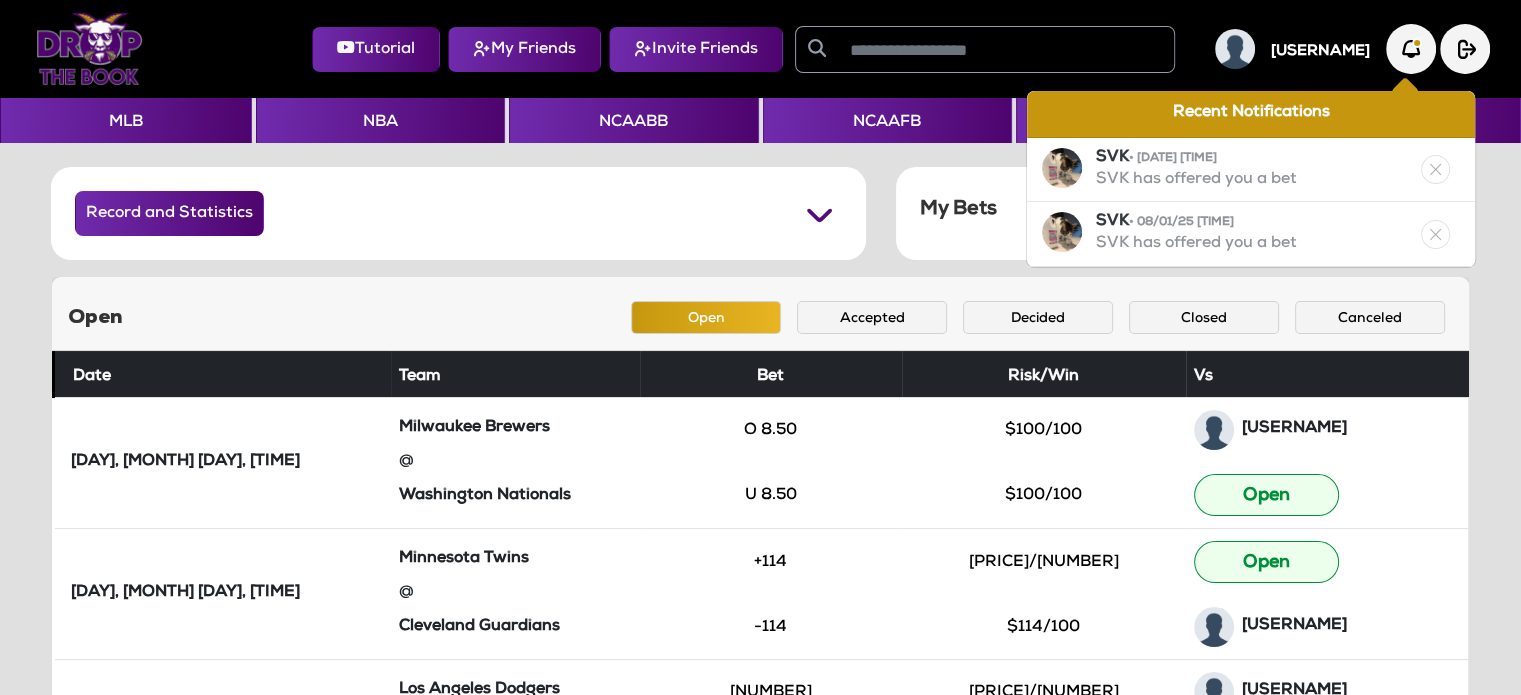 click 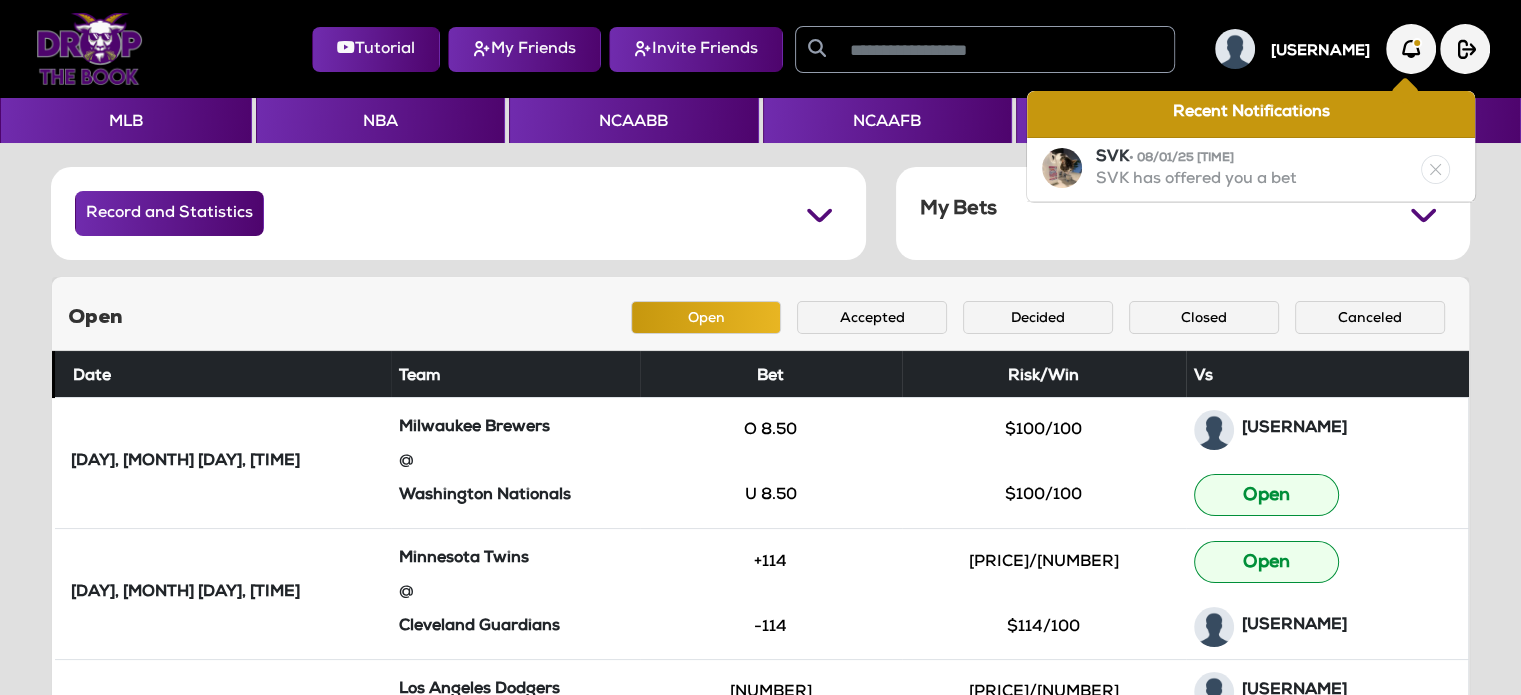 click 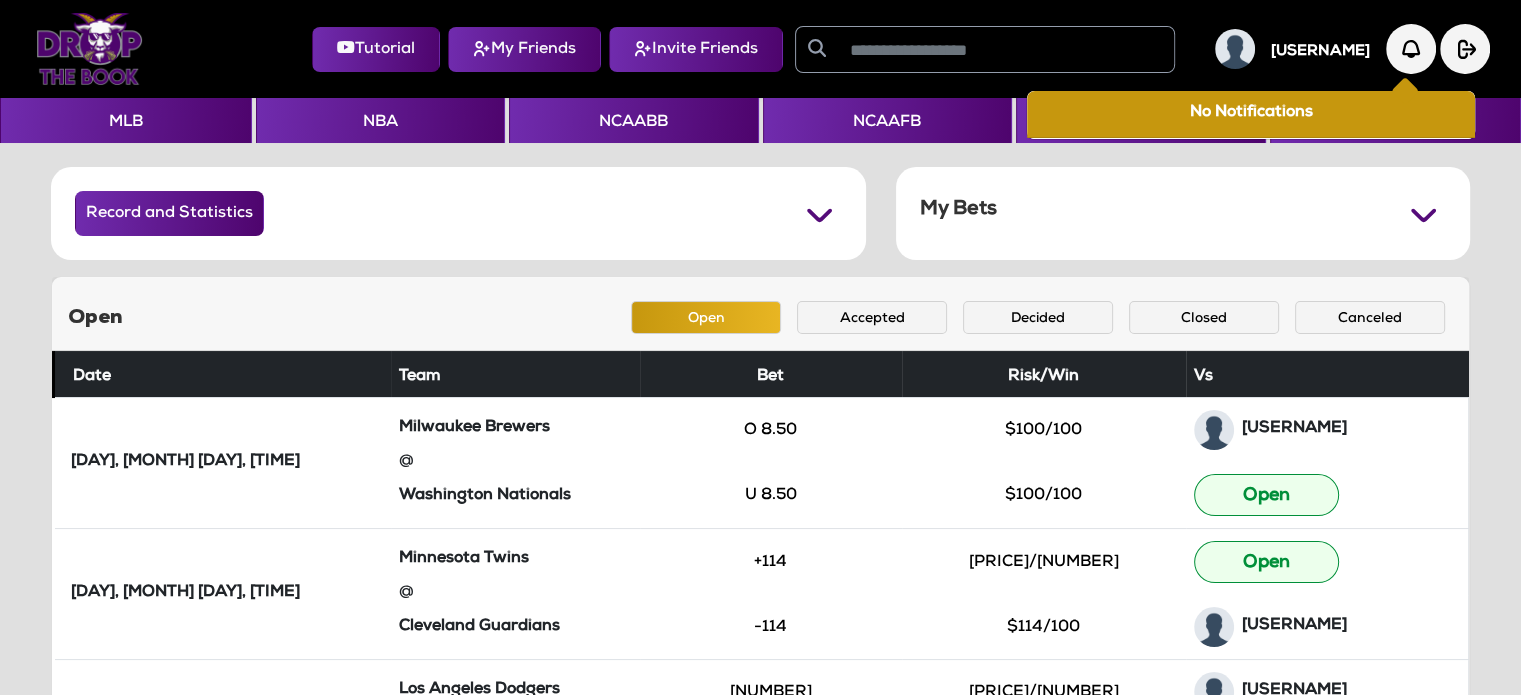 click on "Open  Open   Accepted   Decided   Closed   Canceled" 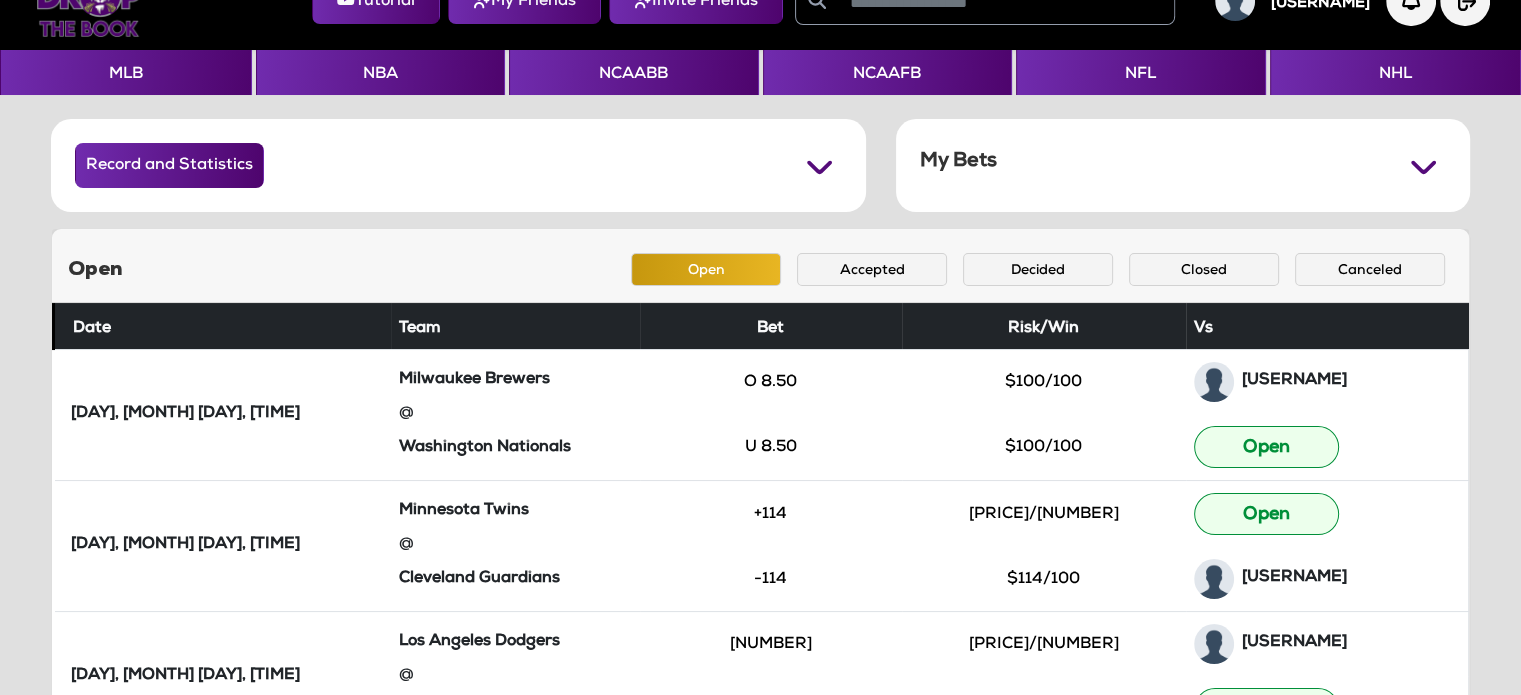 scroll, scrollTop: 0, scrollLeft: 0, axis: both 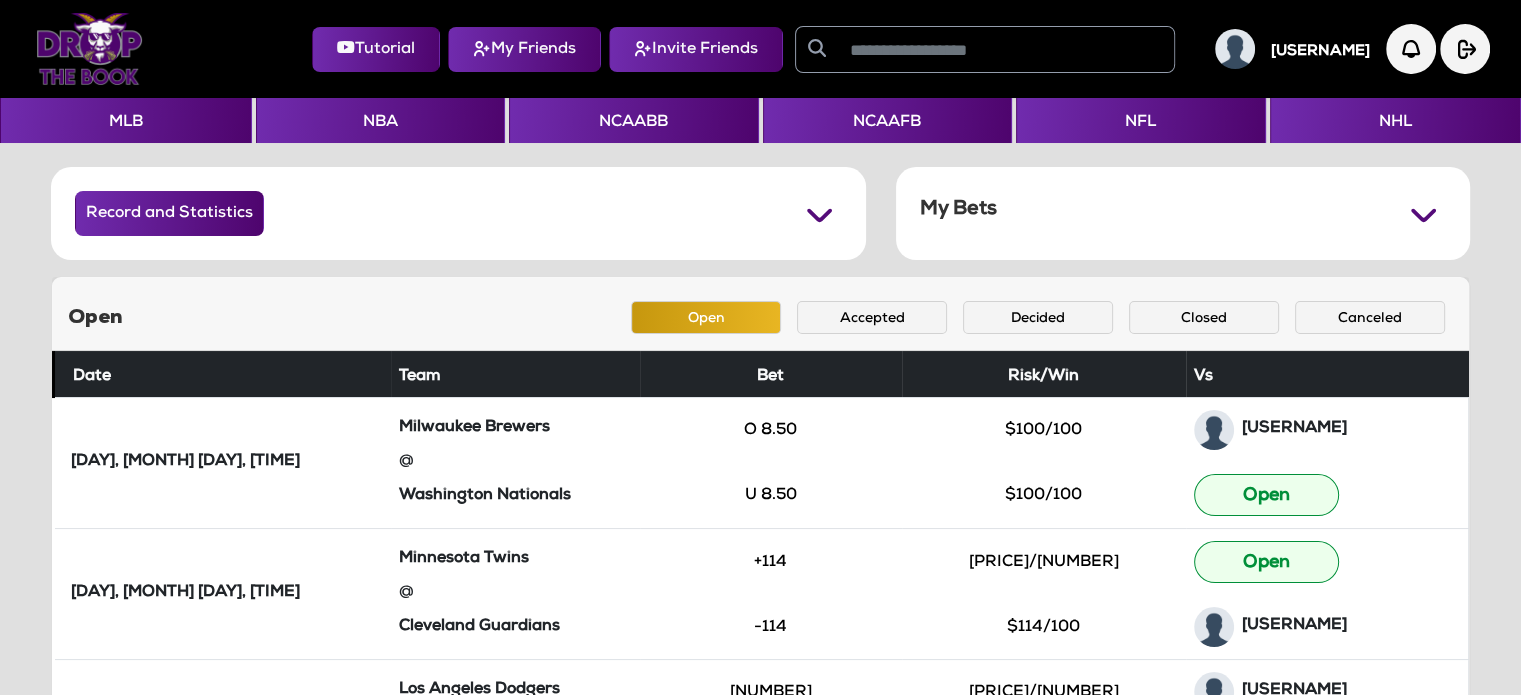 click 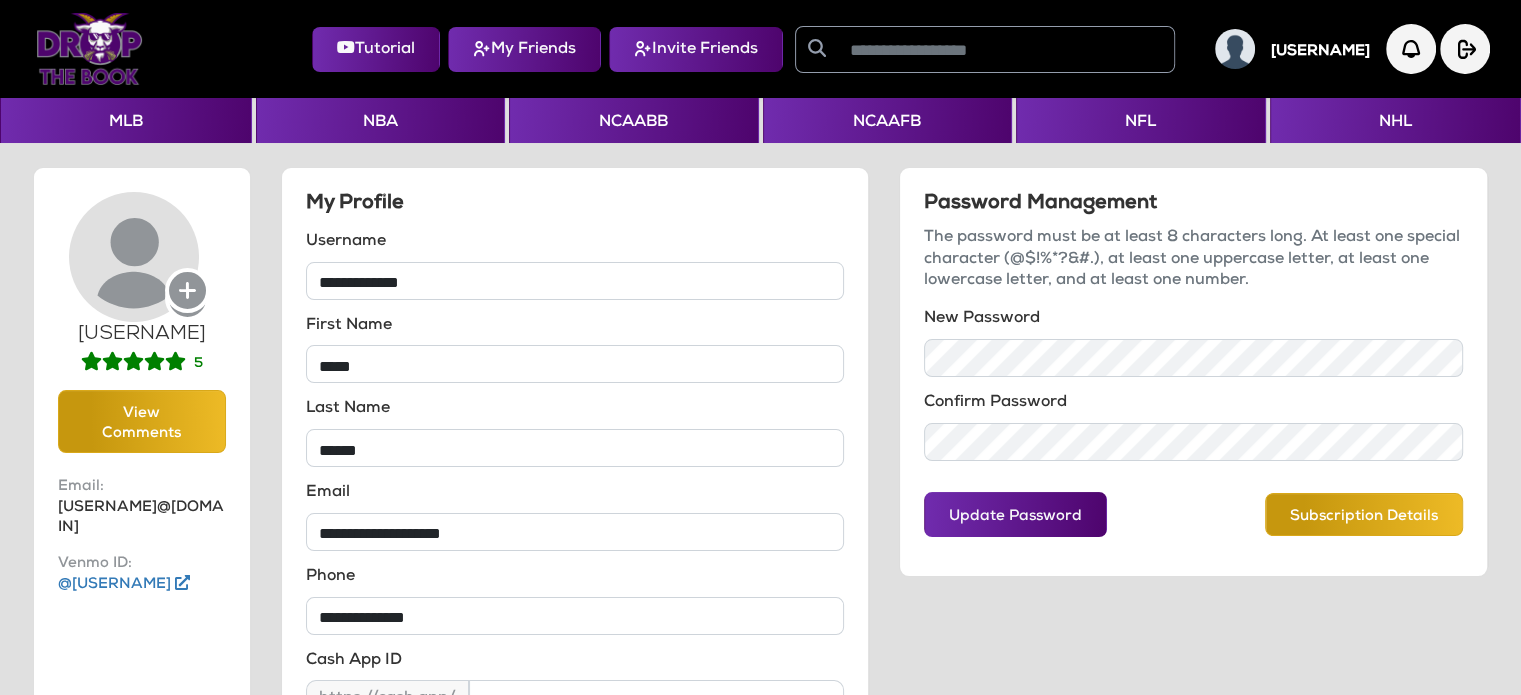 click 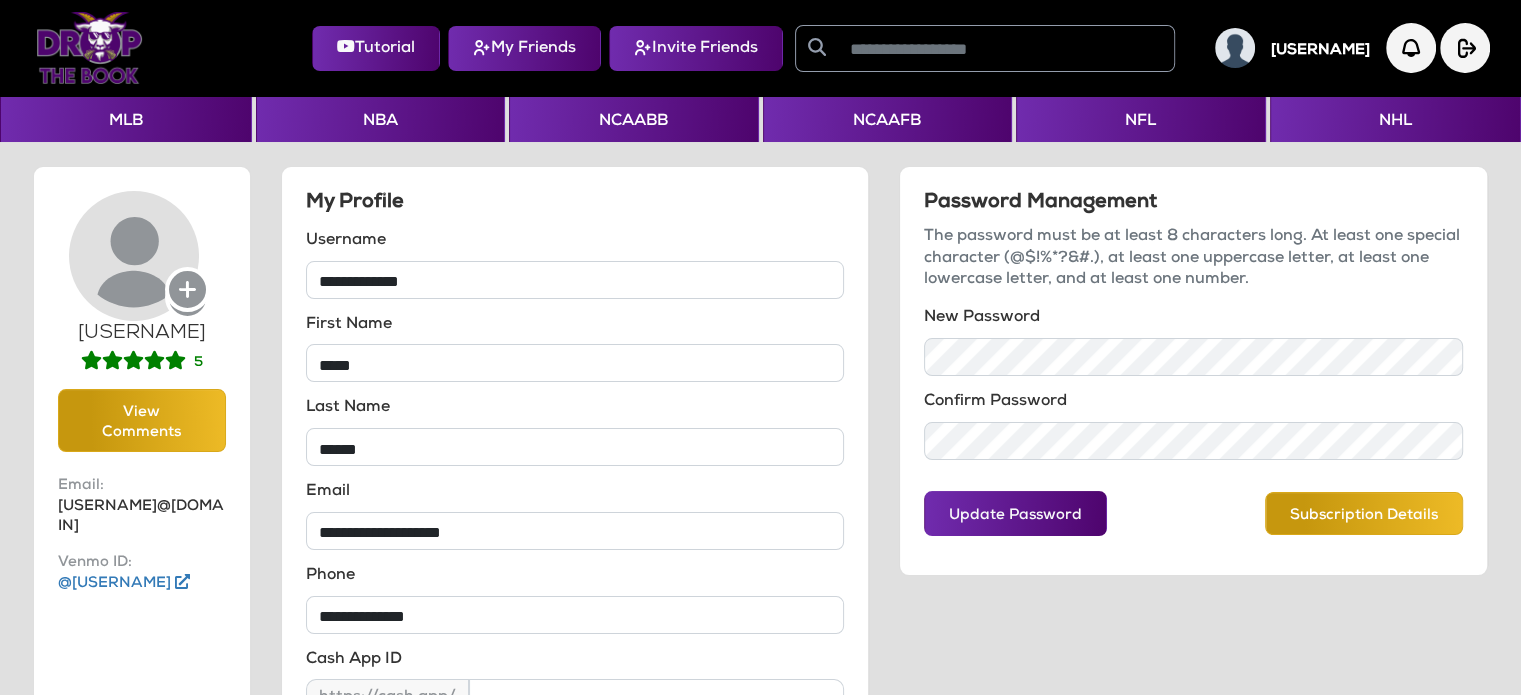 scroll, scrollTop: 0, scrollLeft: 0, axis: both 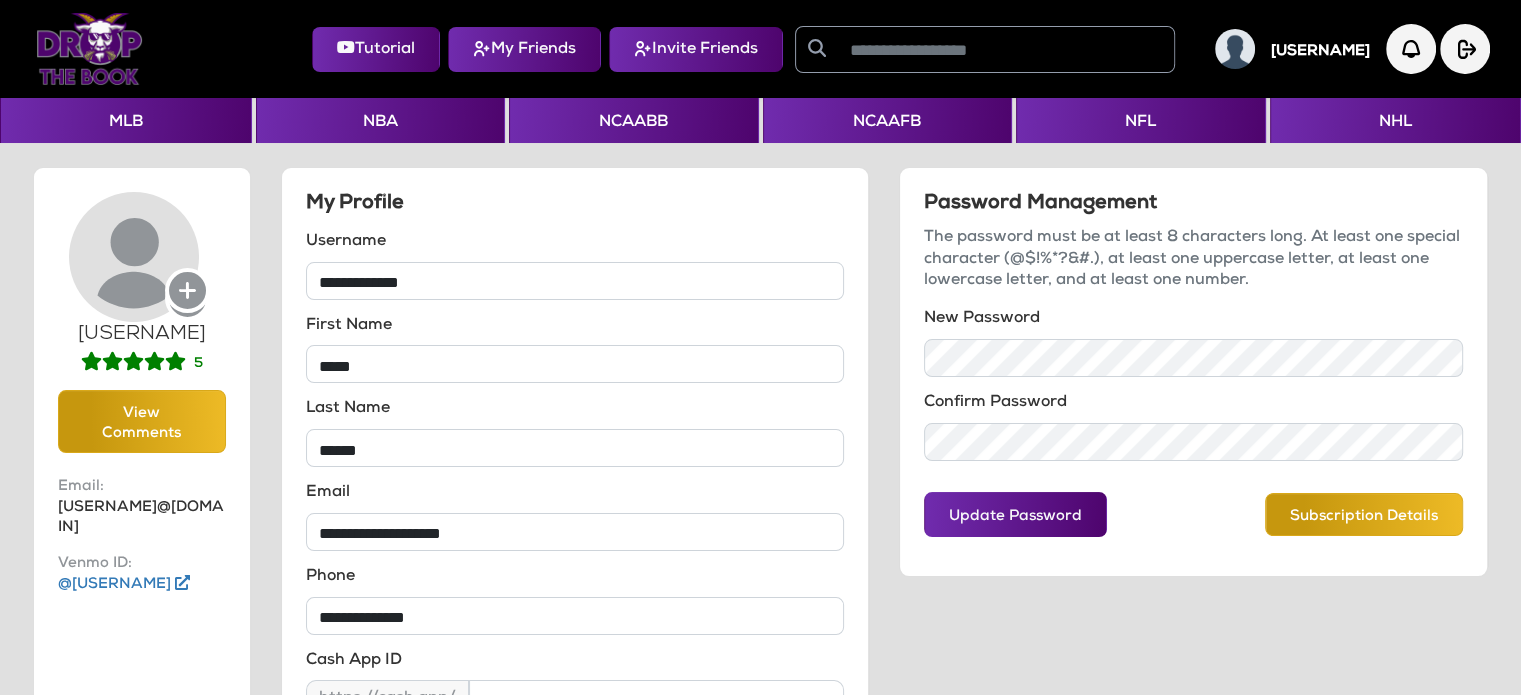 click on "[USERNAME]" 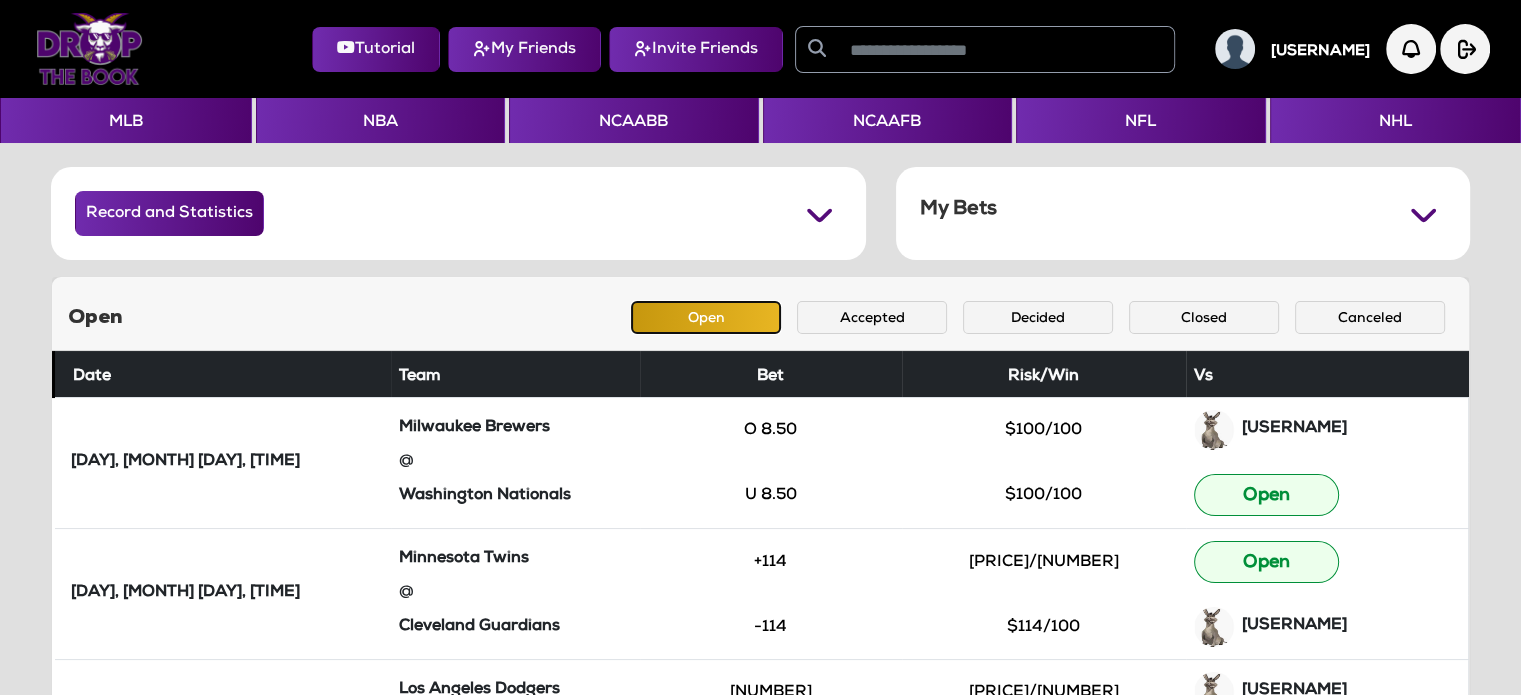 click on "Open" 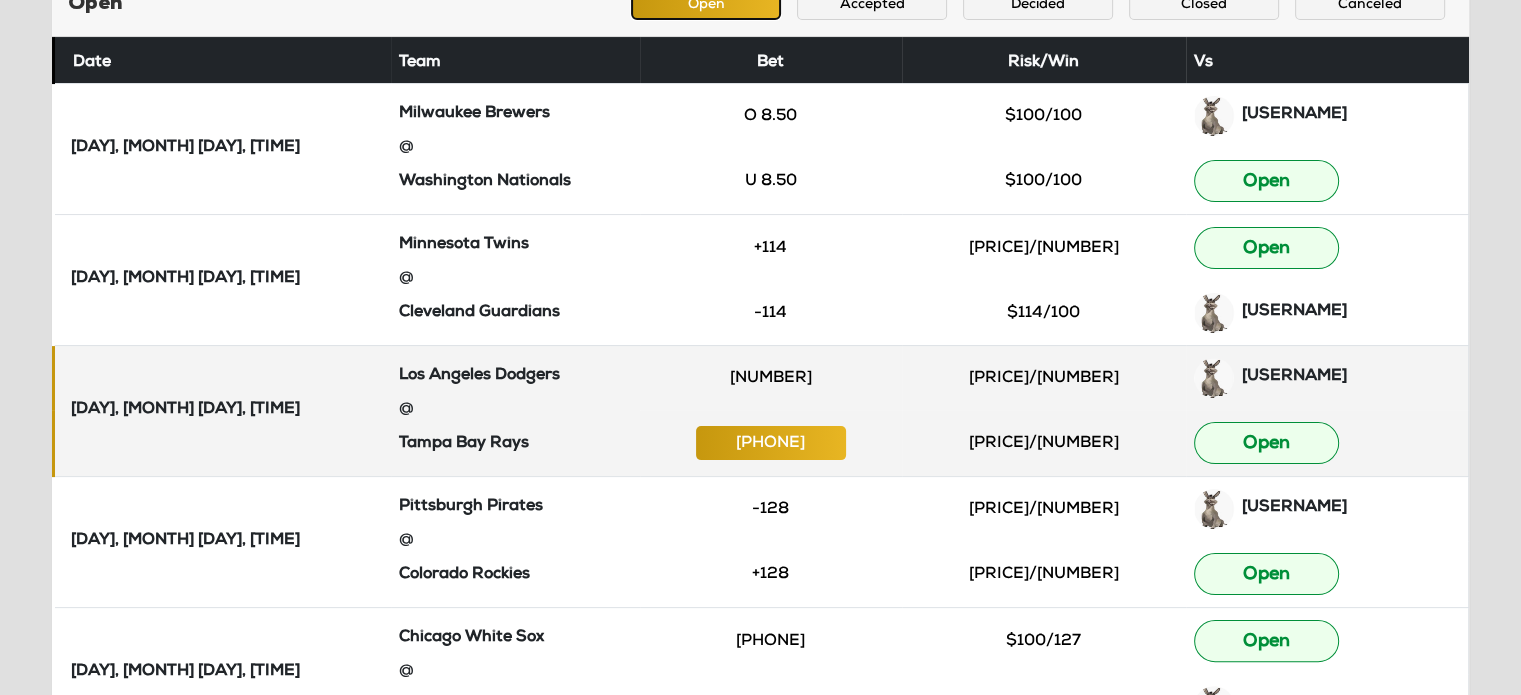 scroll, scrollTop: 315, scrollLeft: 0, axis: vertical 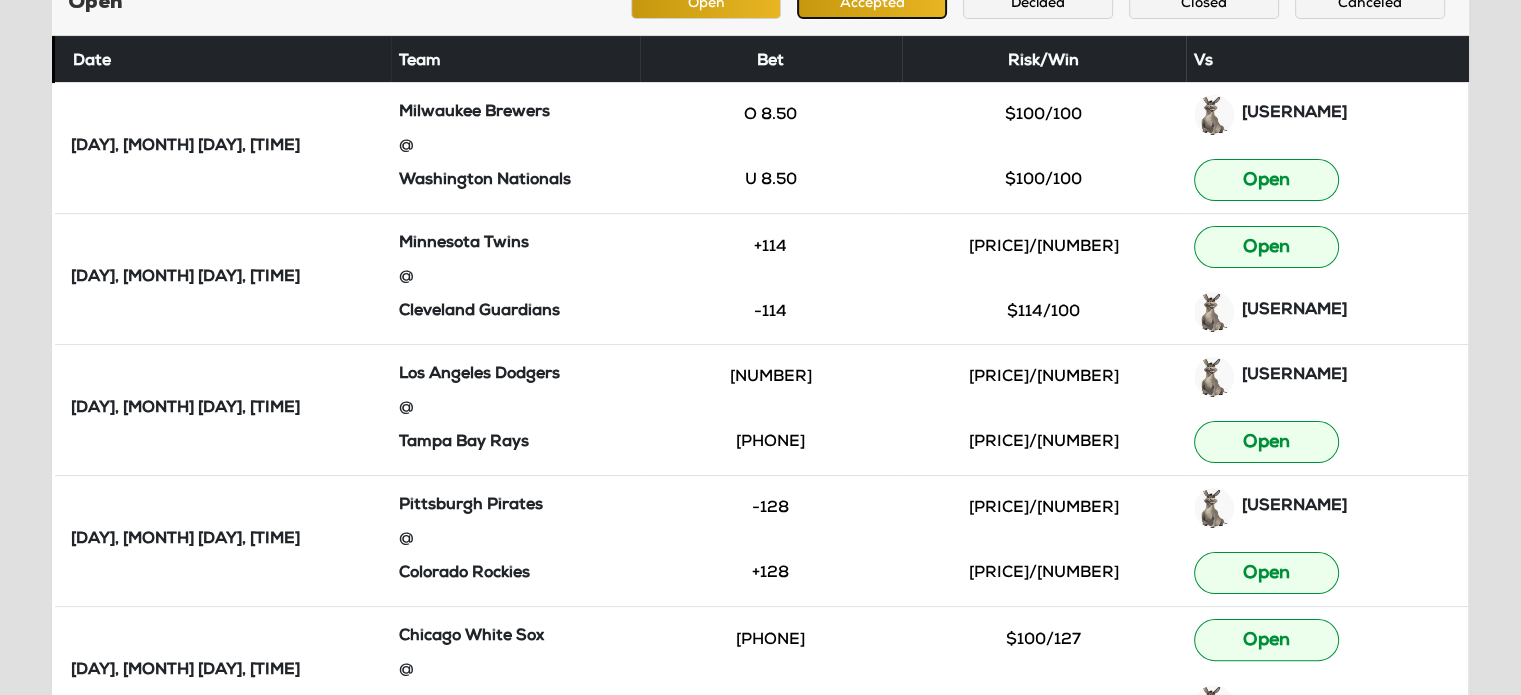 click on "Accepted" 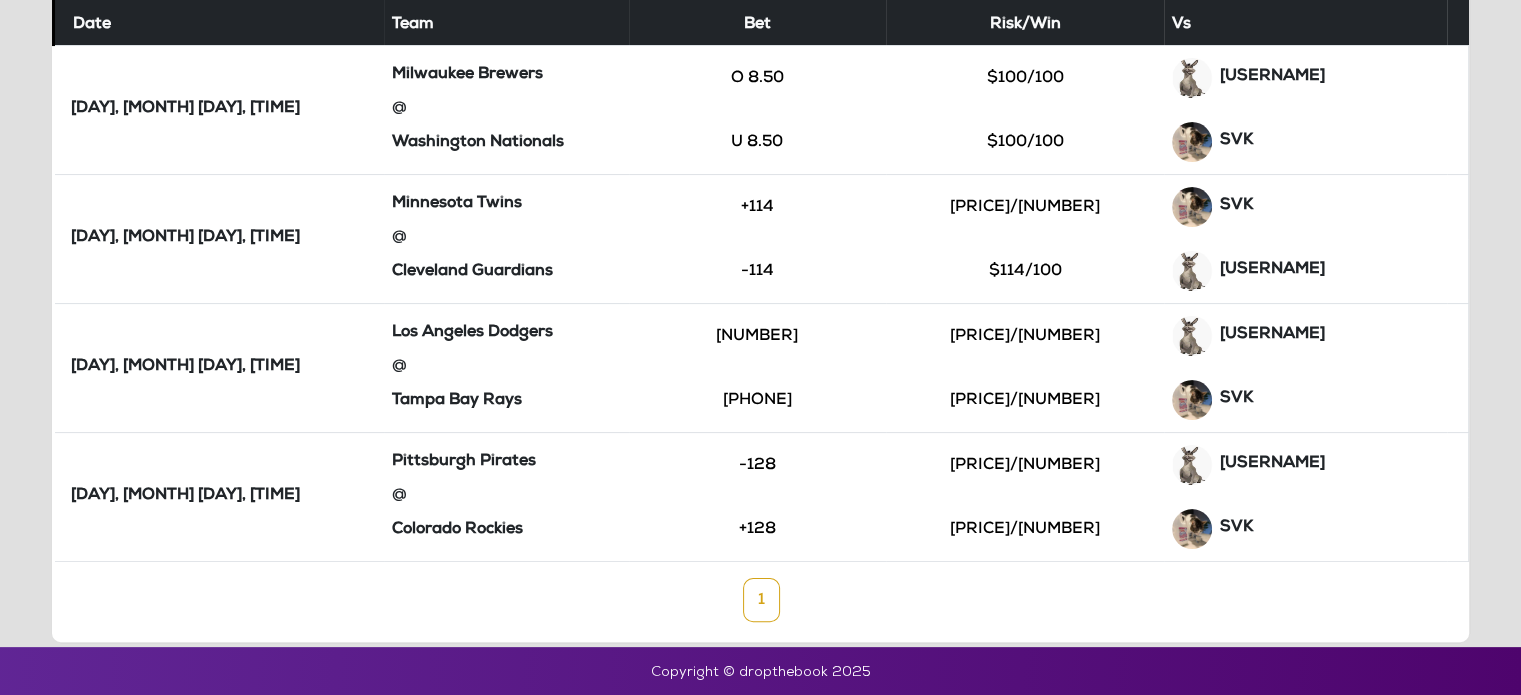 scroll, scrollTop: 308, scrollLeft: 0, axis: vertical 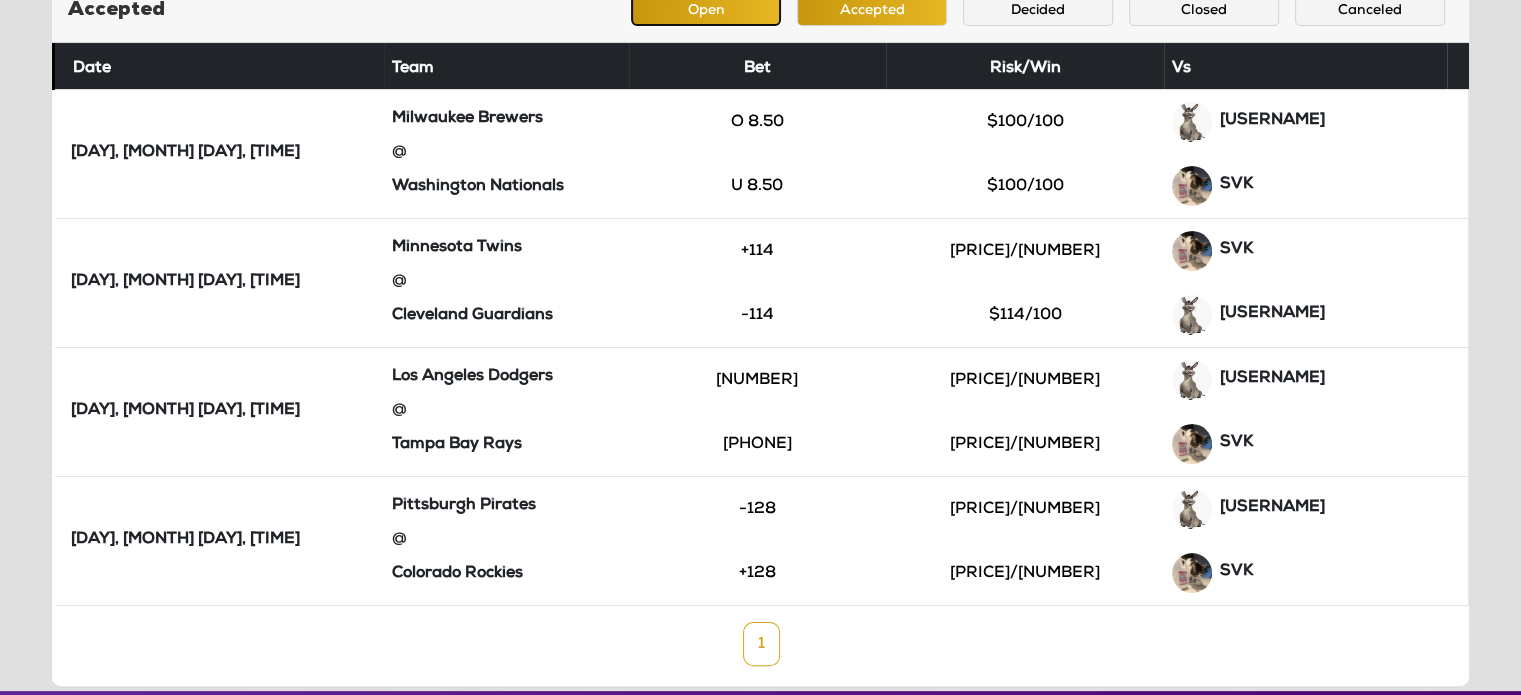 click on "Open" 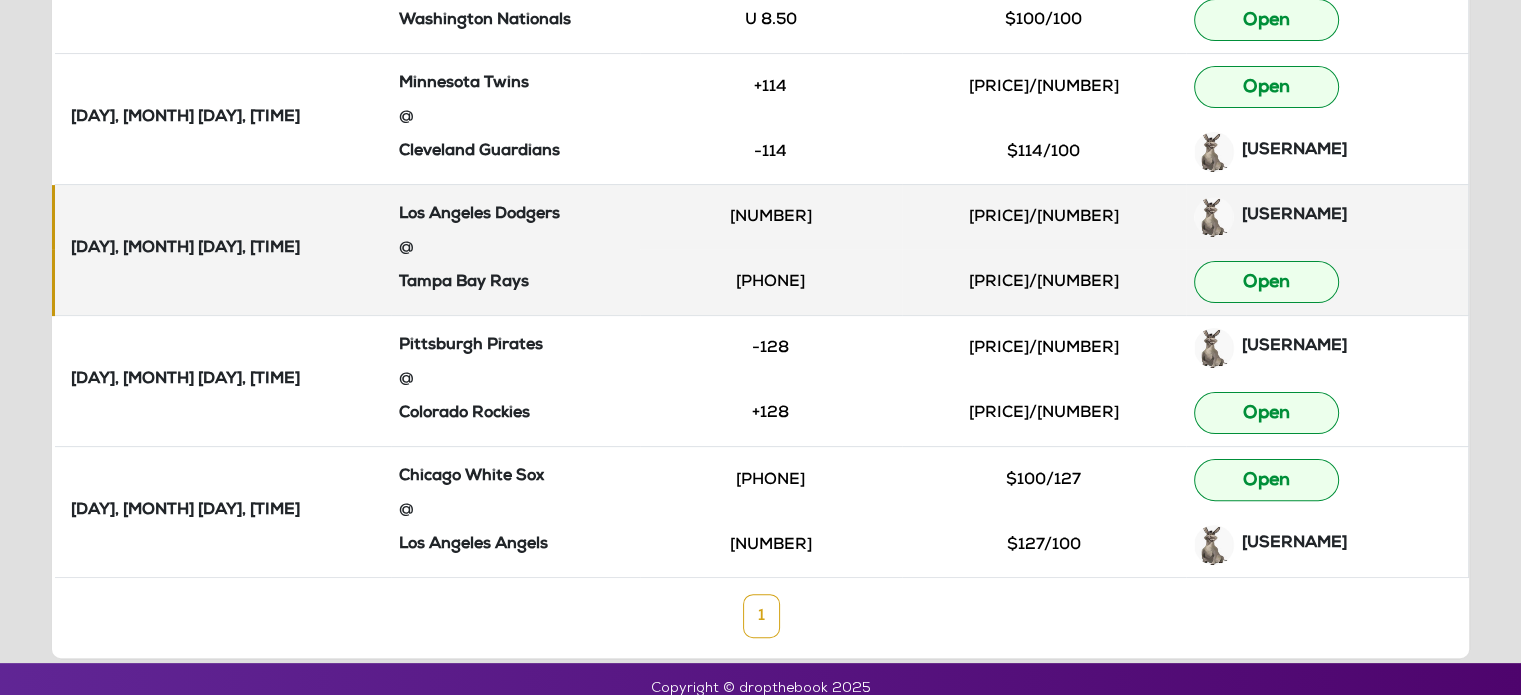 scroll, scrollTop: 489, scrollLeft: 0, axis: vertical 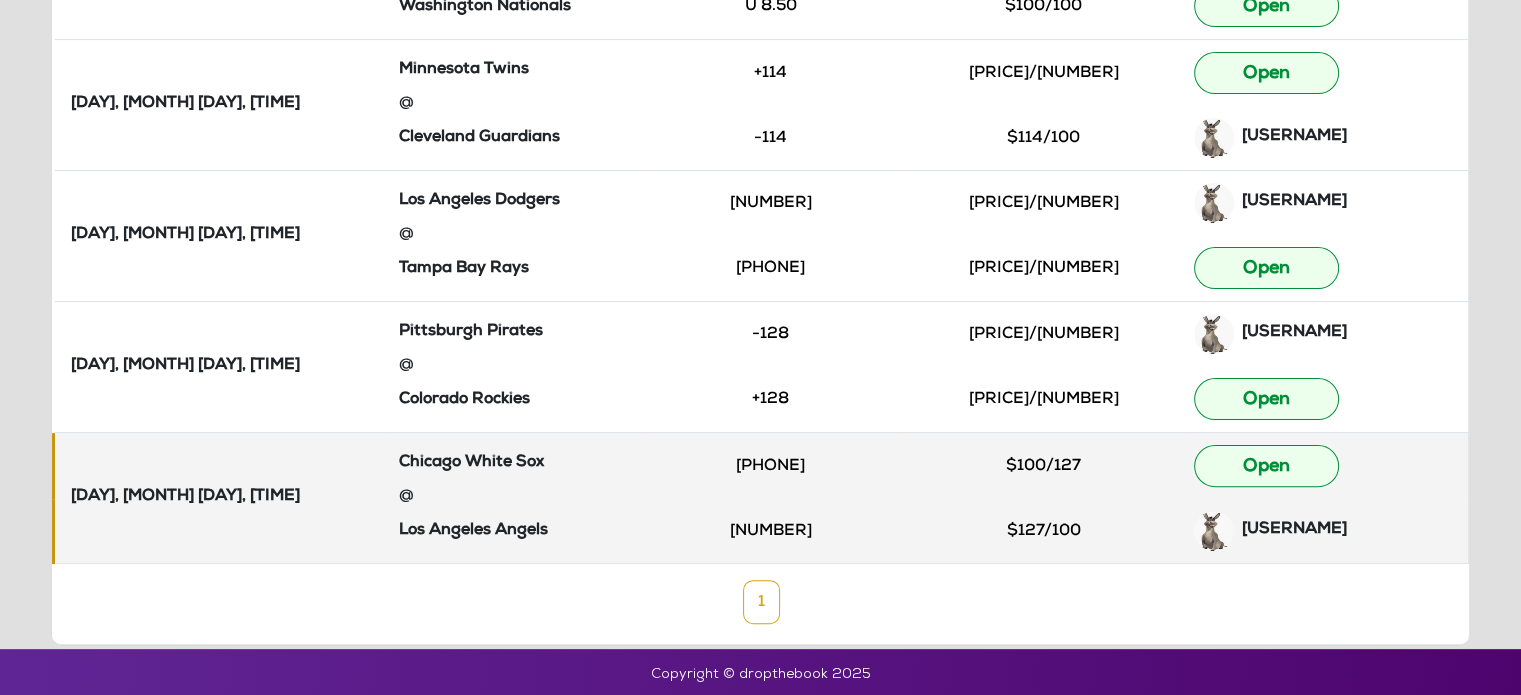 click on "[USERNAME]" 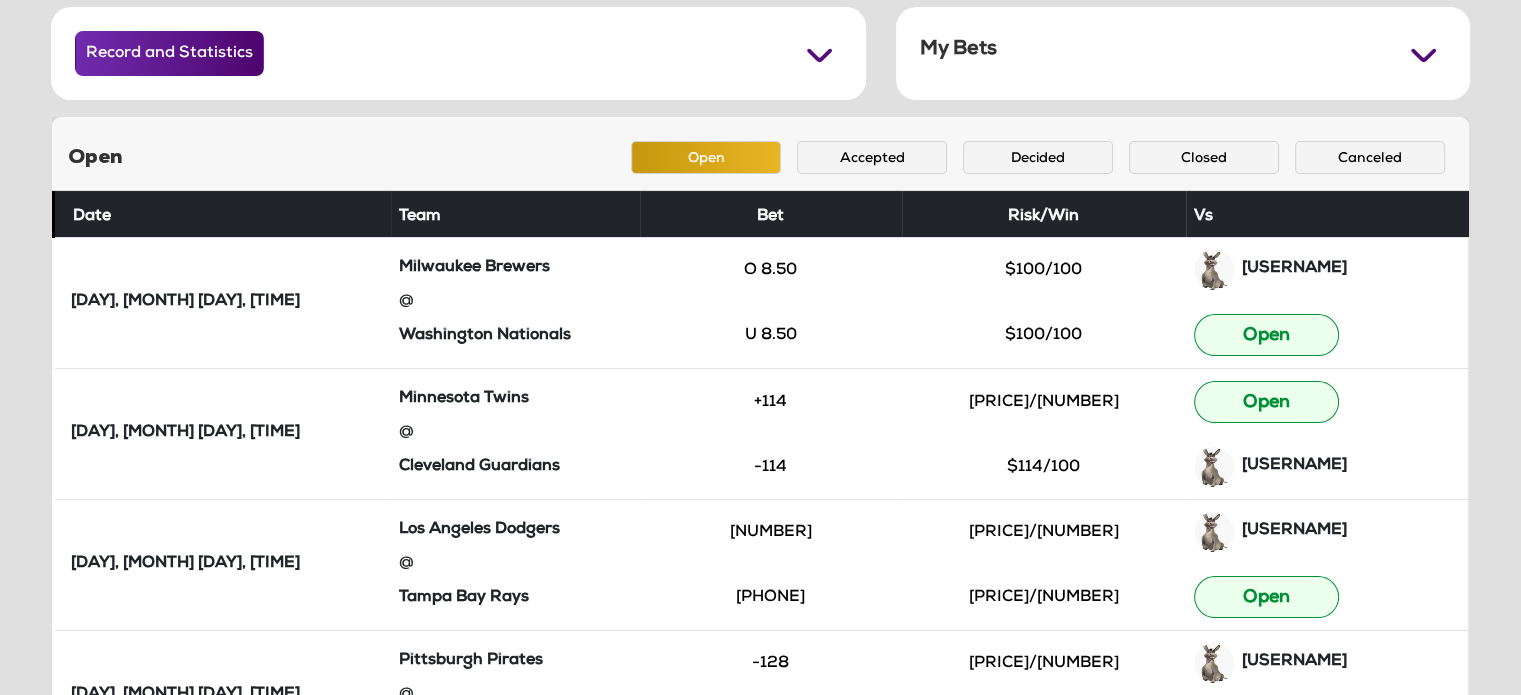 scroll, scrollTop: 152, scrollLeft: 0, axis: vertical 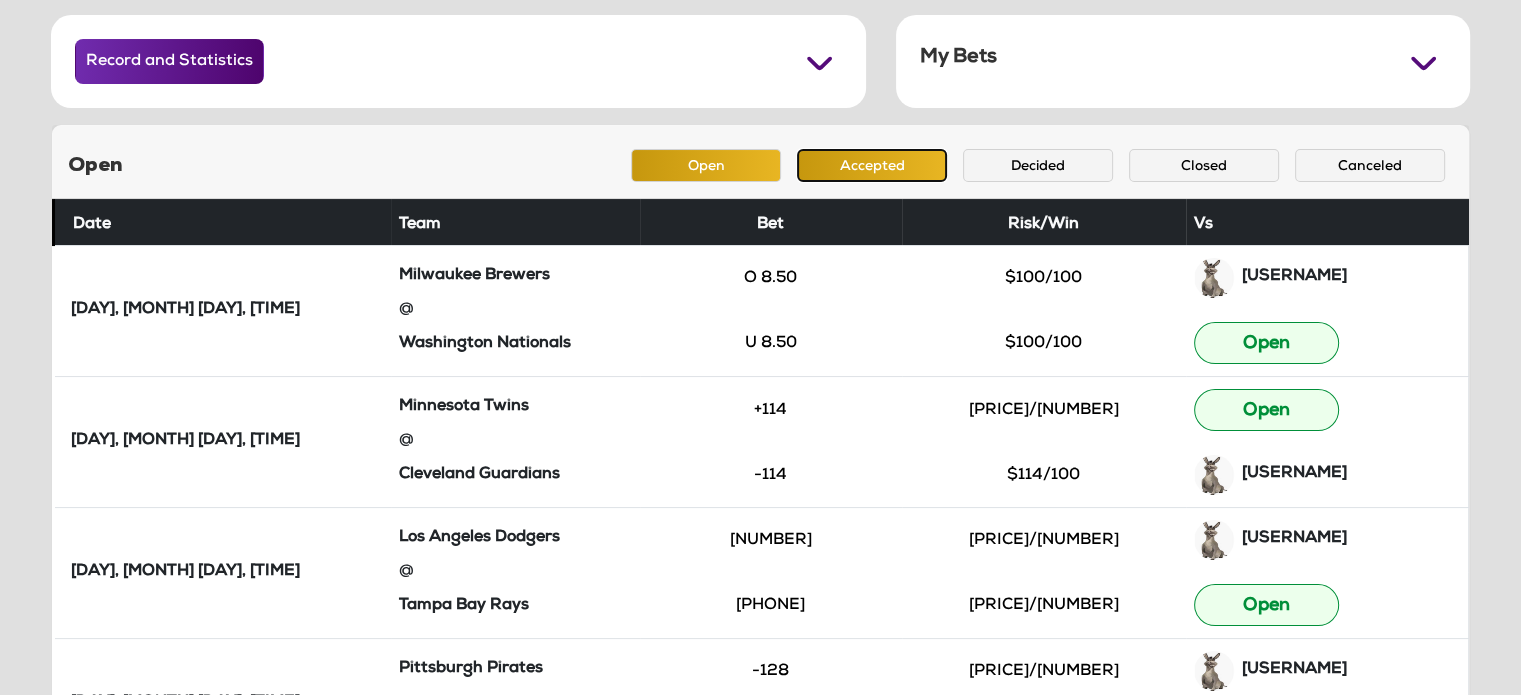 click on "Accepted" 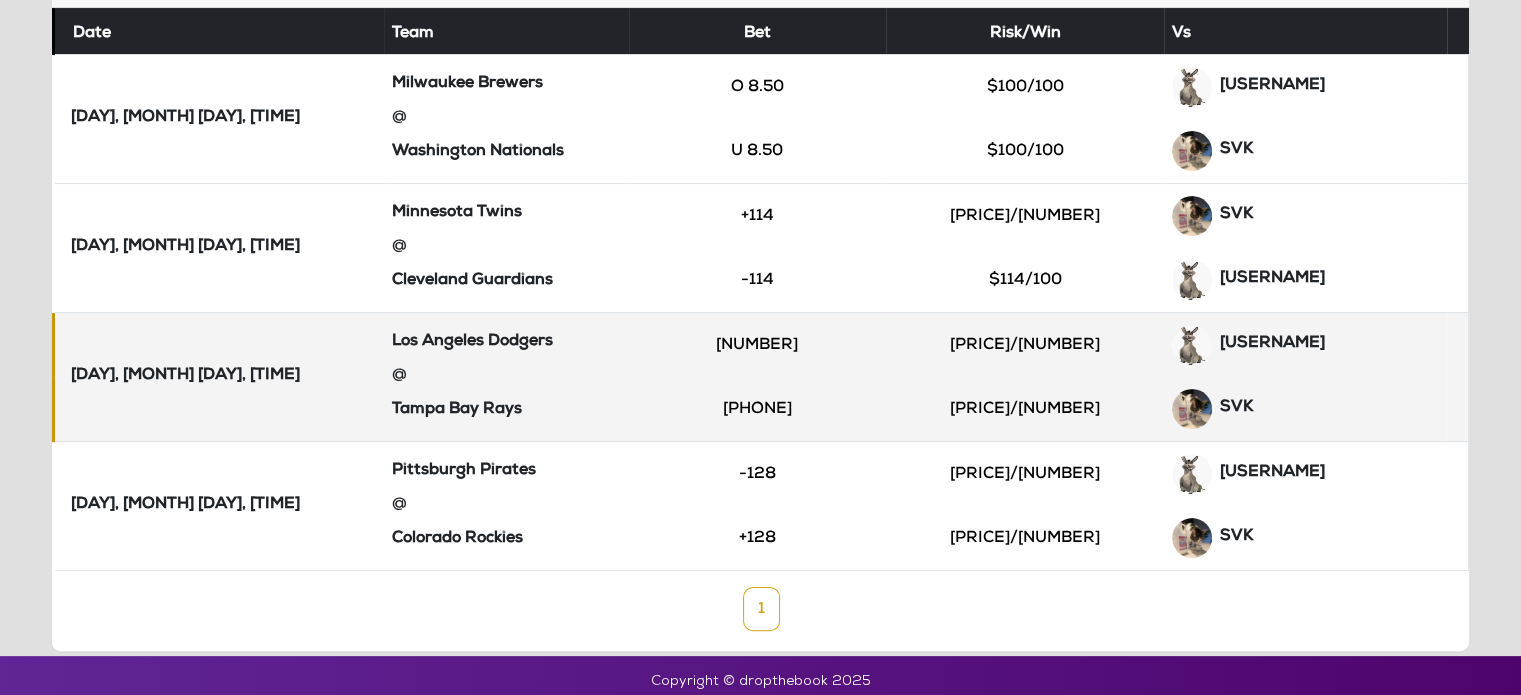 scroll, scrollTop: 352, scrollLeft: 0, axis: vertical 